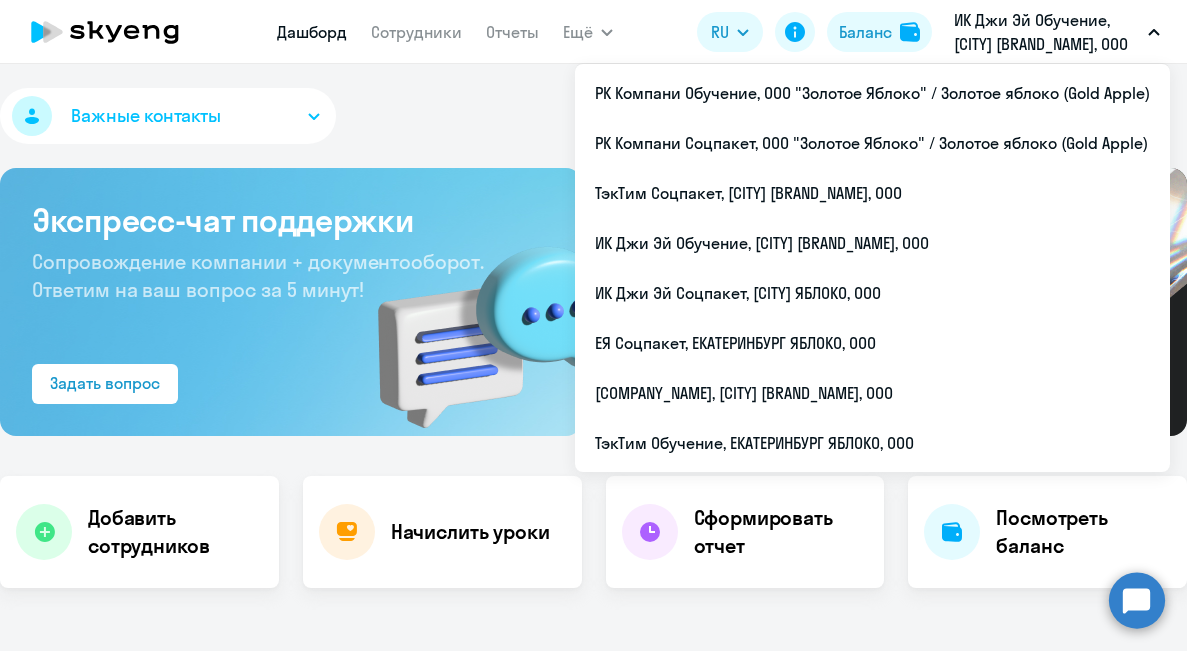 scroll, scrollTop: 0, scrollLeft: 0, axis: both 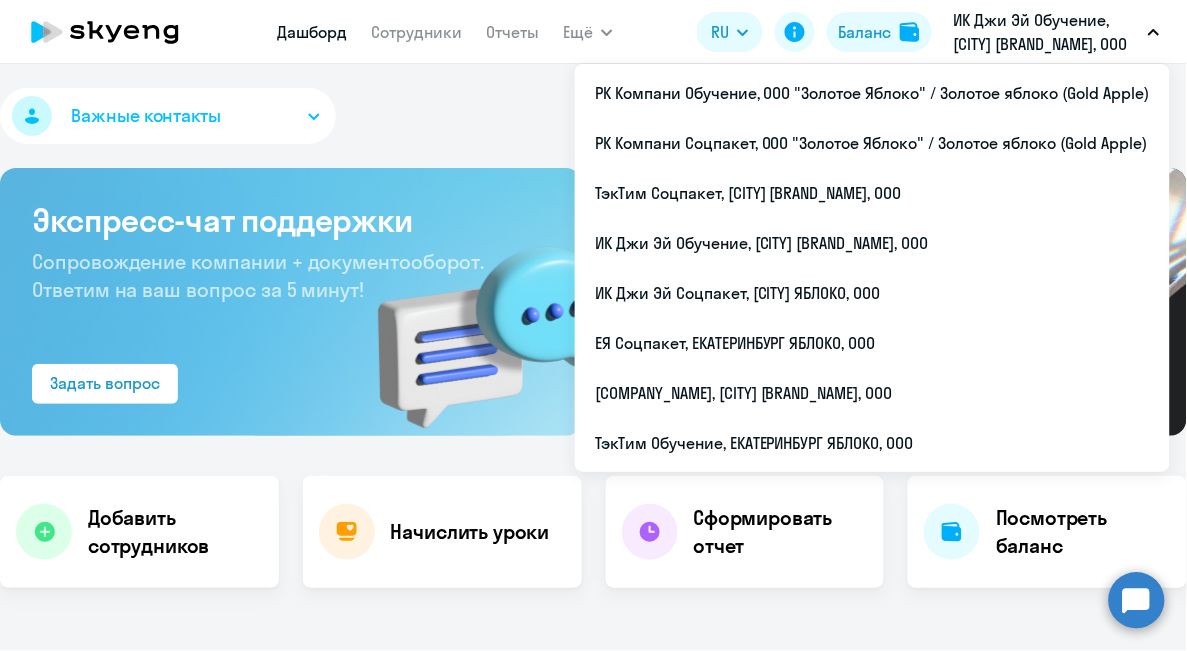 select on "30" 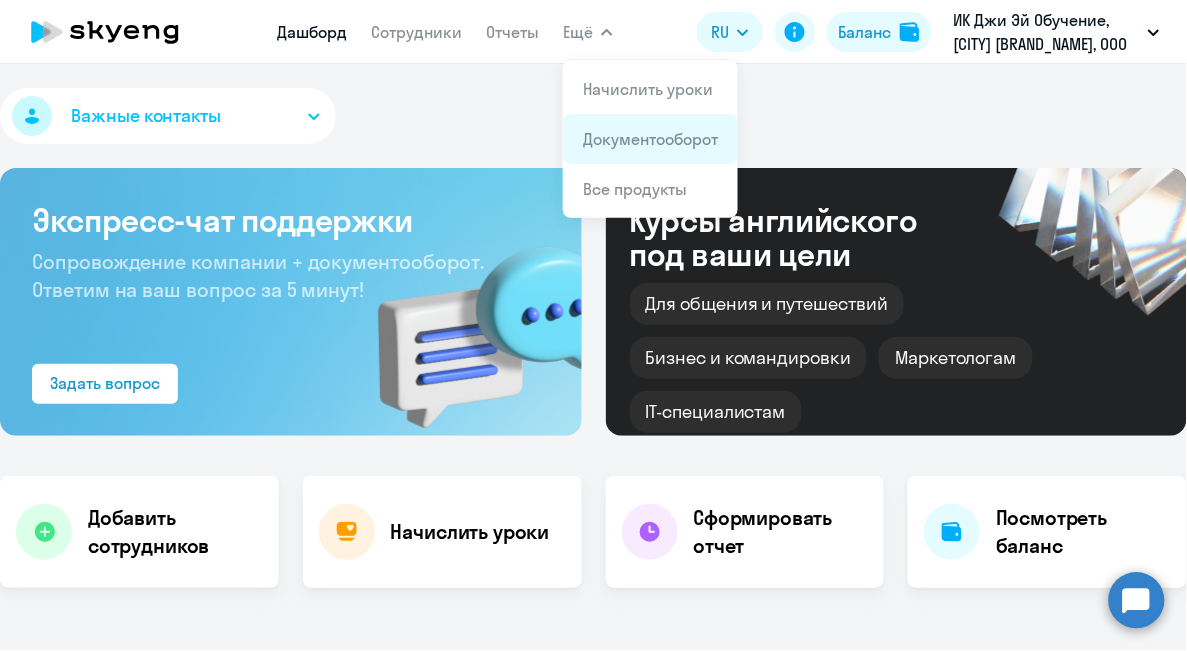 click on "Документооборот" at bounding box center (650, 139) 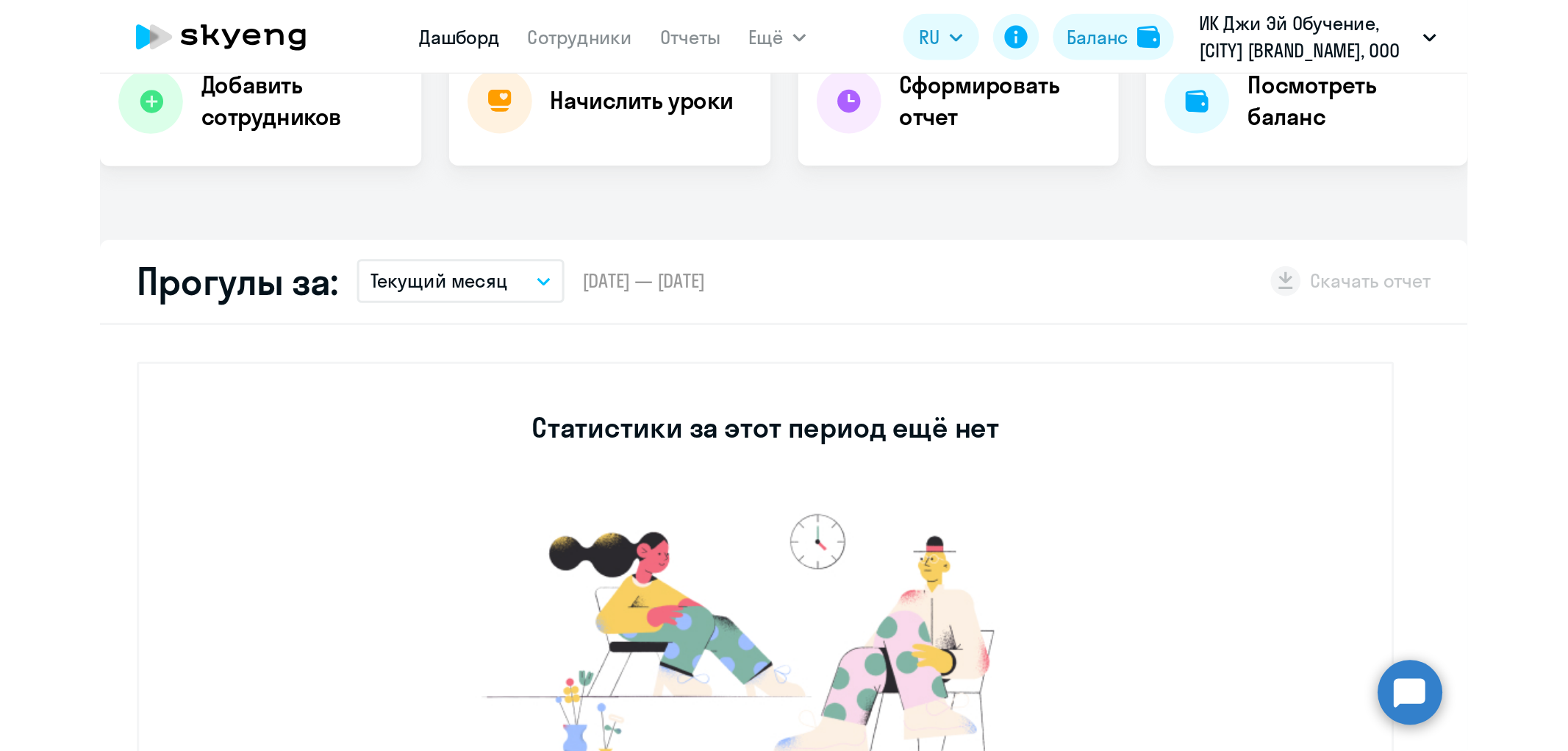 scroll, scrollTop: 0, scrollLeft: 0, axis: both 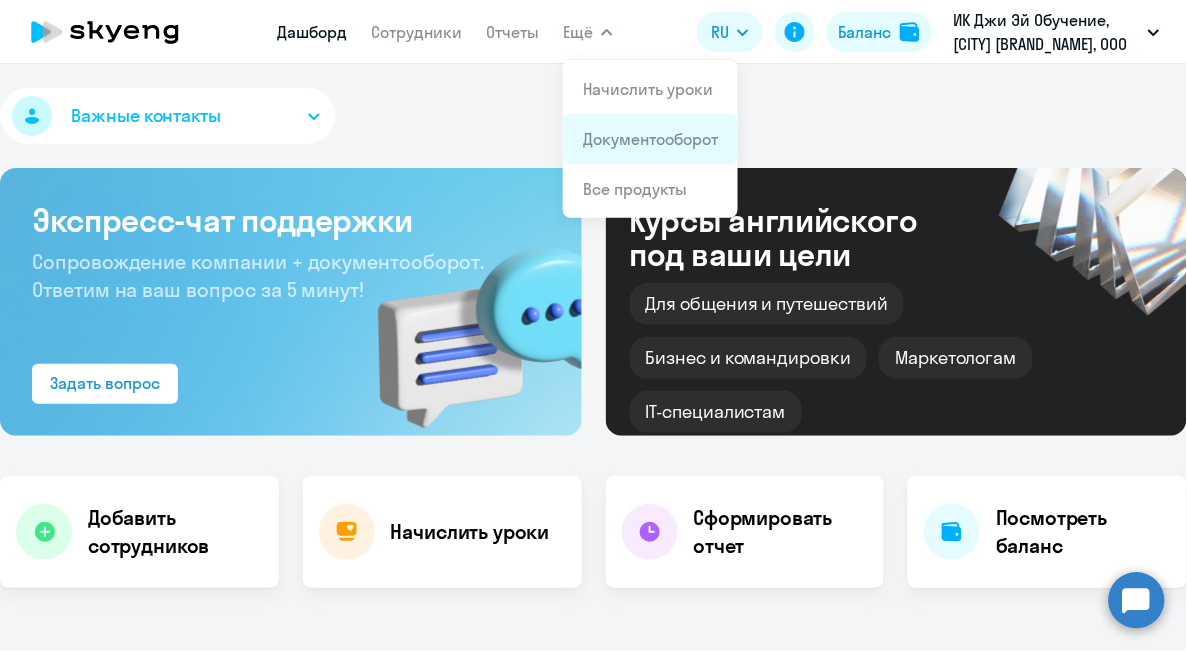click on "Документооборот" at bounding box center (650, 139) 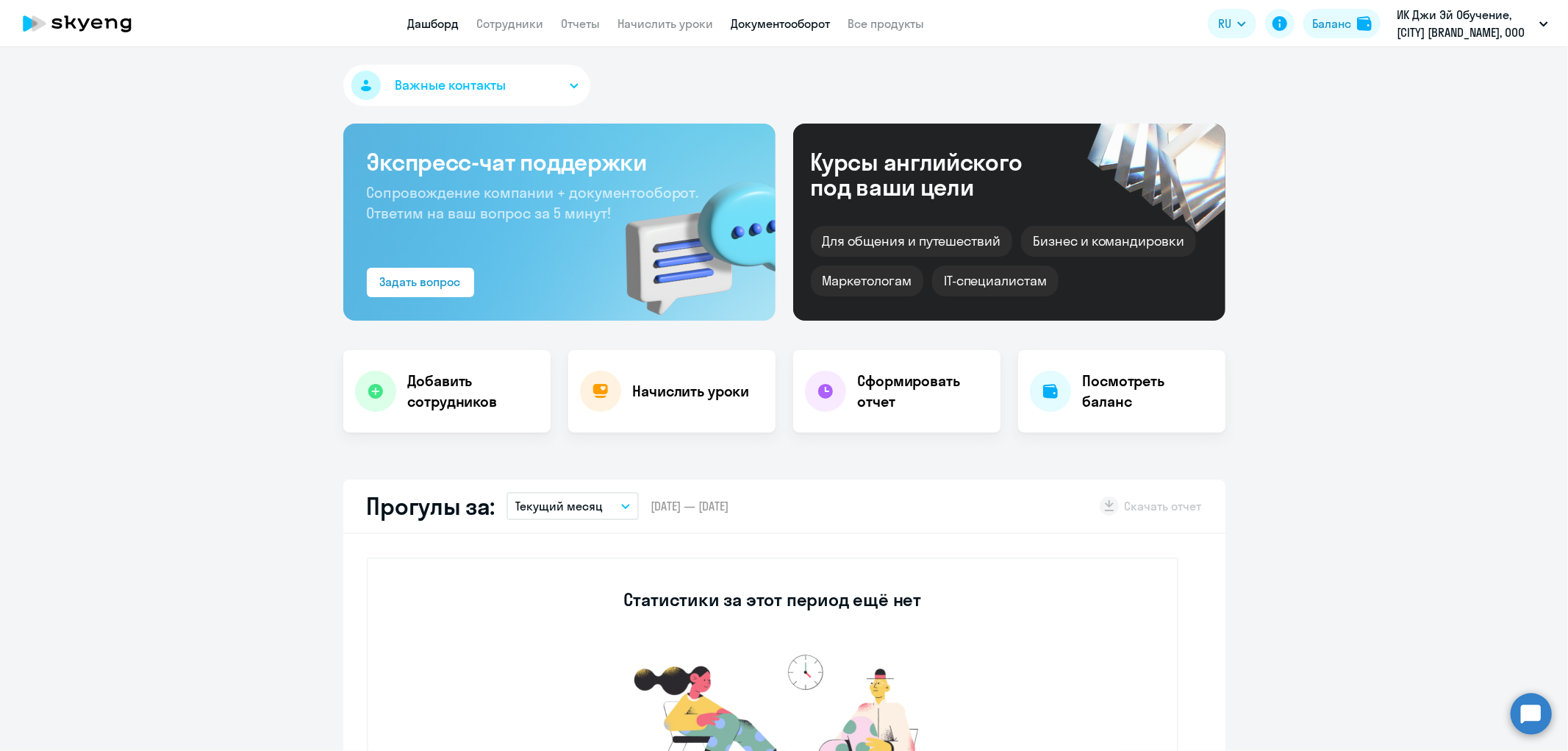 click on "Документооборот" at bounding box center [781, 24] 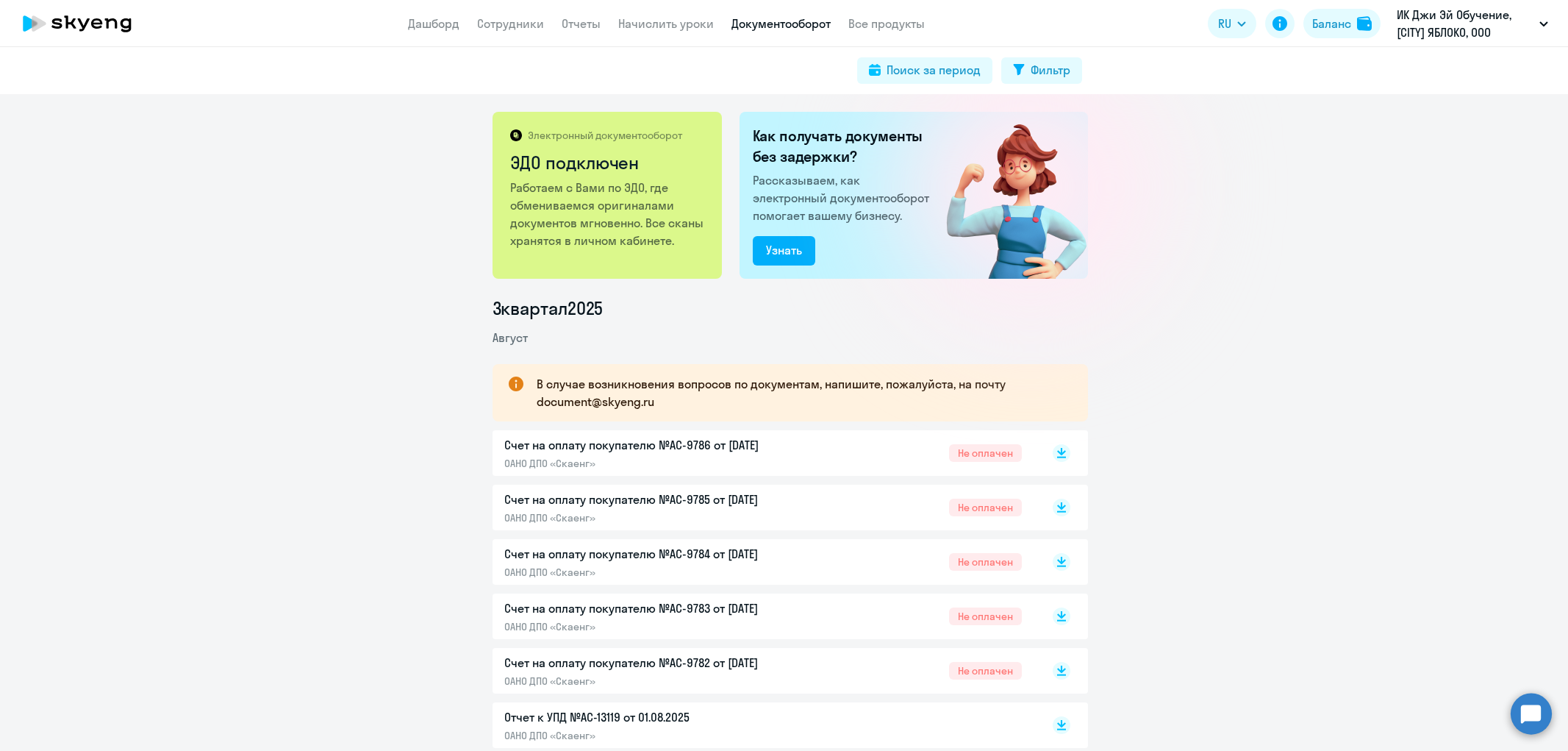 scroll, scrollTop: 0, scrollLeft: 0, axis: both 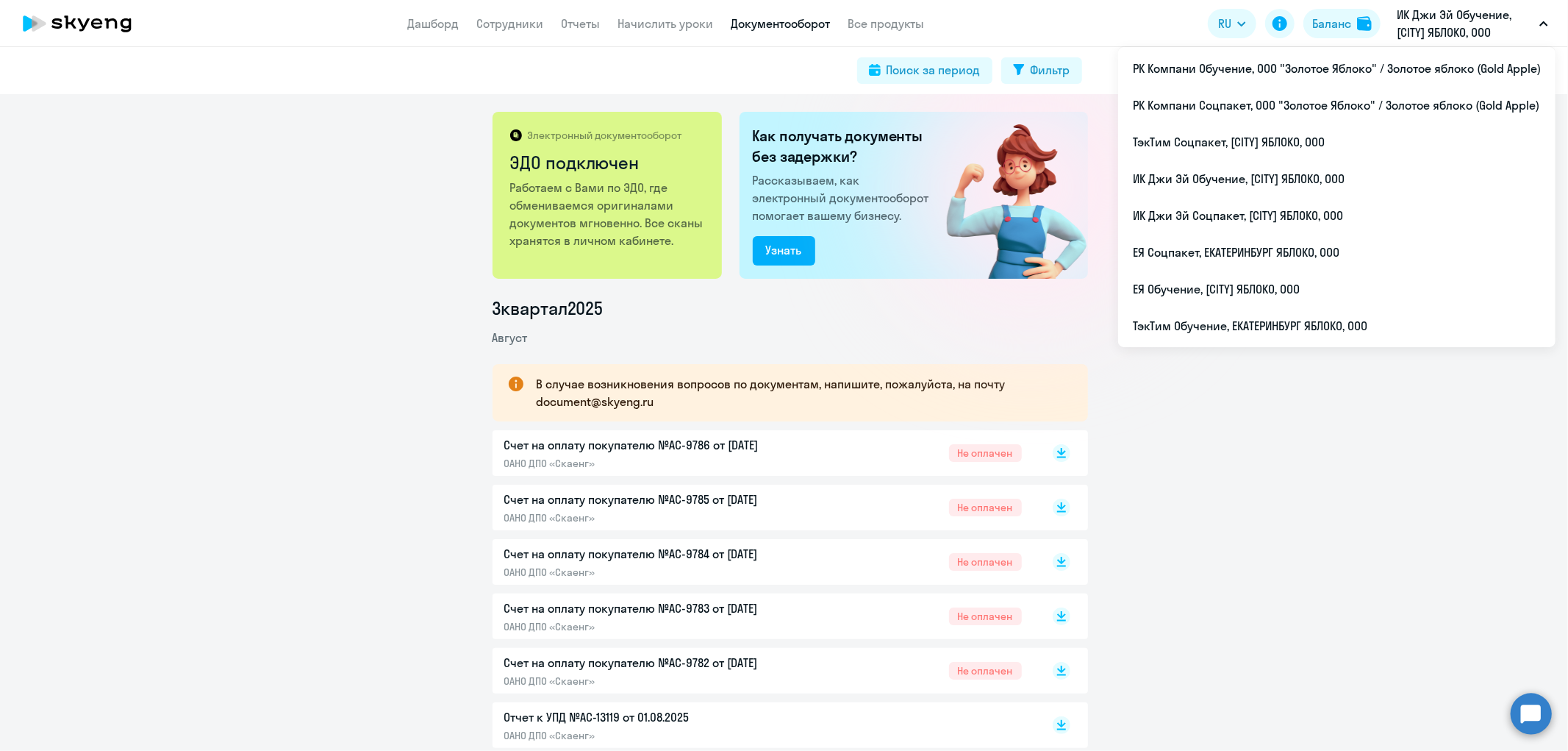 click on "ИК Джи Эй Обучение, [CITY] ЯБЛОКО, ООО" at bounding box center [1465, 24] 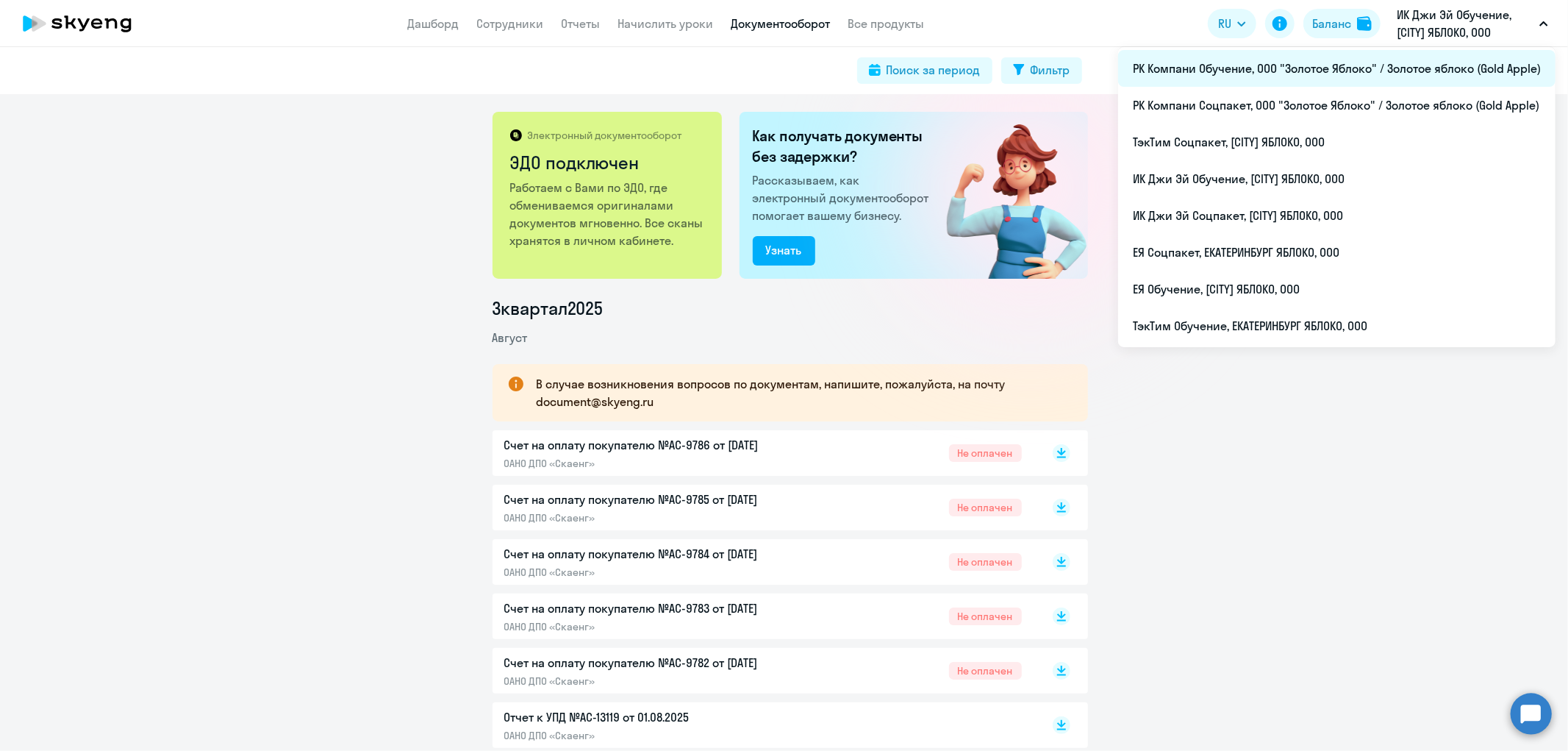 click on "РК Компани Обучение, ООО "Золотое Яблоко" / Золотое яблоко (Gold Apple)" at bounding box center (1336, 68) 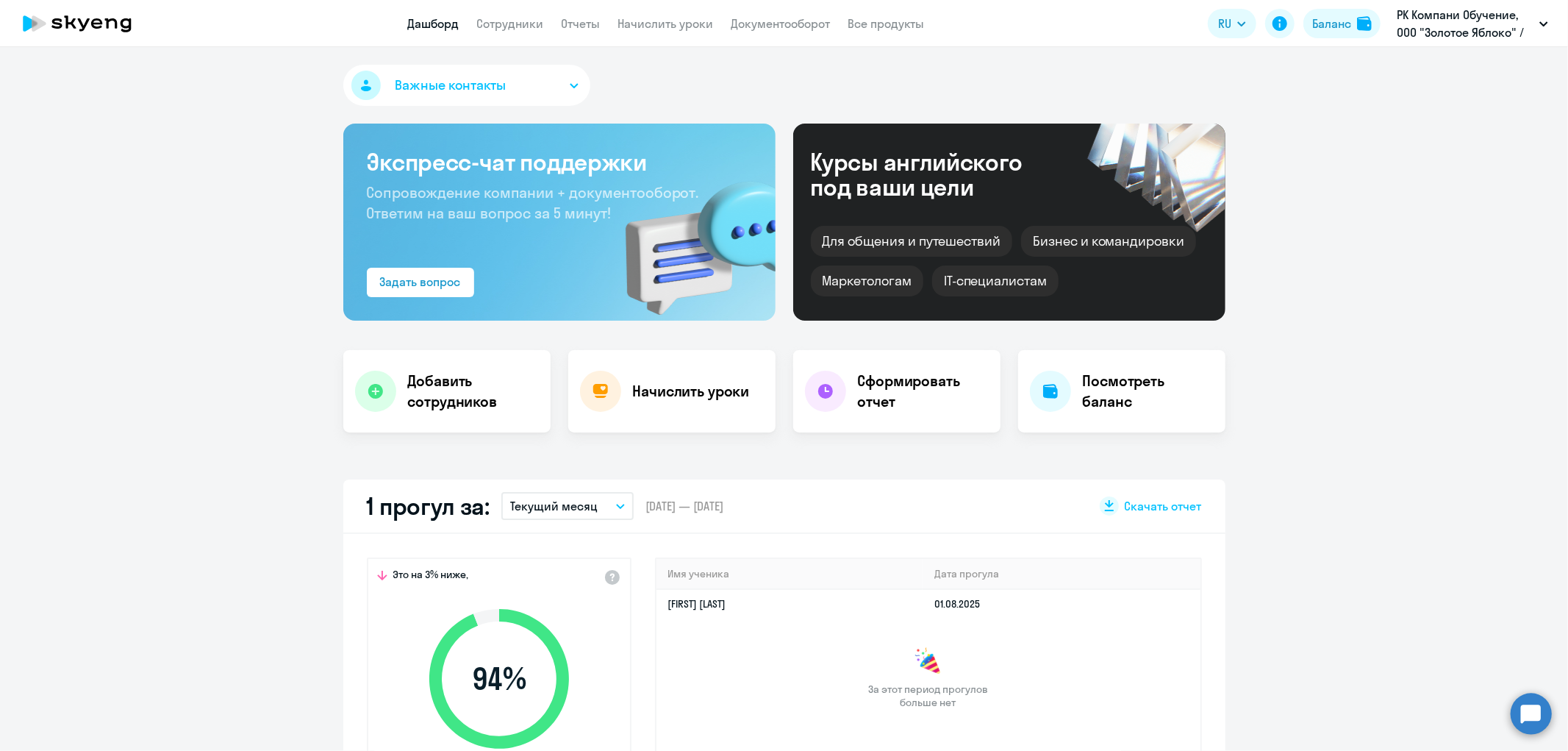 click on "Дашборд
Сотрудники
Отчеты
Начислить уроки
Документооборот
Все продукты
Дашборд Сотрудники Отчеты Начислить уроки Документооборот Все продукты  RU
Баланс   РК Компани Обучение, ООО "Золотое Яблоко" / Золотое яблоко (Gold Apple)
РК Компани Обучение, ООО "Золотое Яблоко" / Золотое яблоко (Gold Apple)   РК Компани Соцпакет, ООО "Золотое Яблоко" / Золотое яблоко (Gold Apple)   ТэкТим Соцпакет, [CITY] ЯБЛОКО, ООО   ИК Джи Эй Обучение, [CITY] ЯБЛОКО, ООО   ИК Джи Эй Соцпакет, [CITY] ЯБЛОКО, ООО" at bounding box center (784, 24) 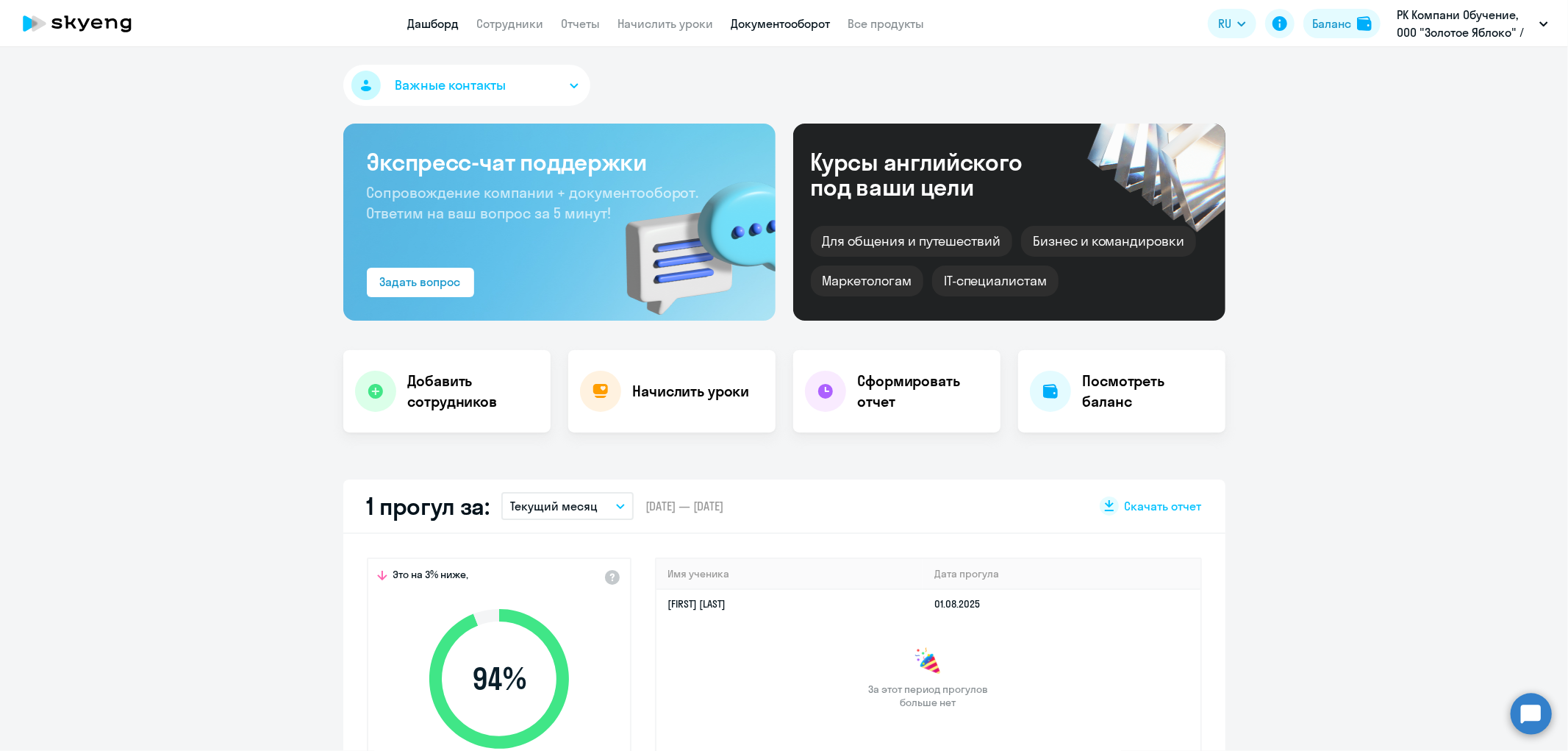 click on "Документооборот" at bounding box center [781, 24] 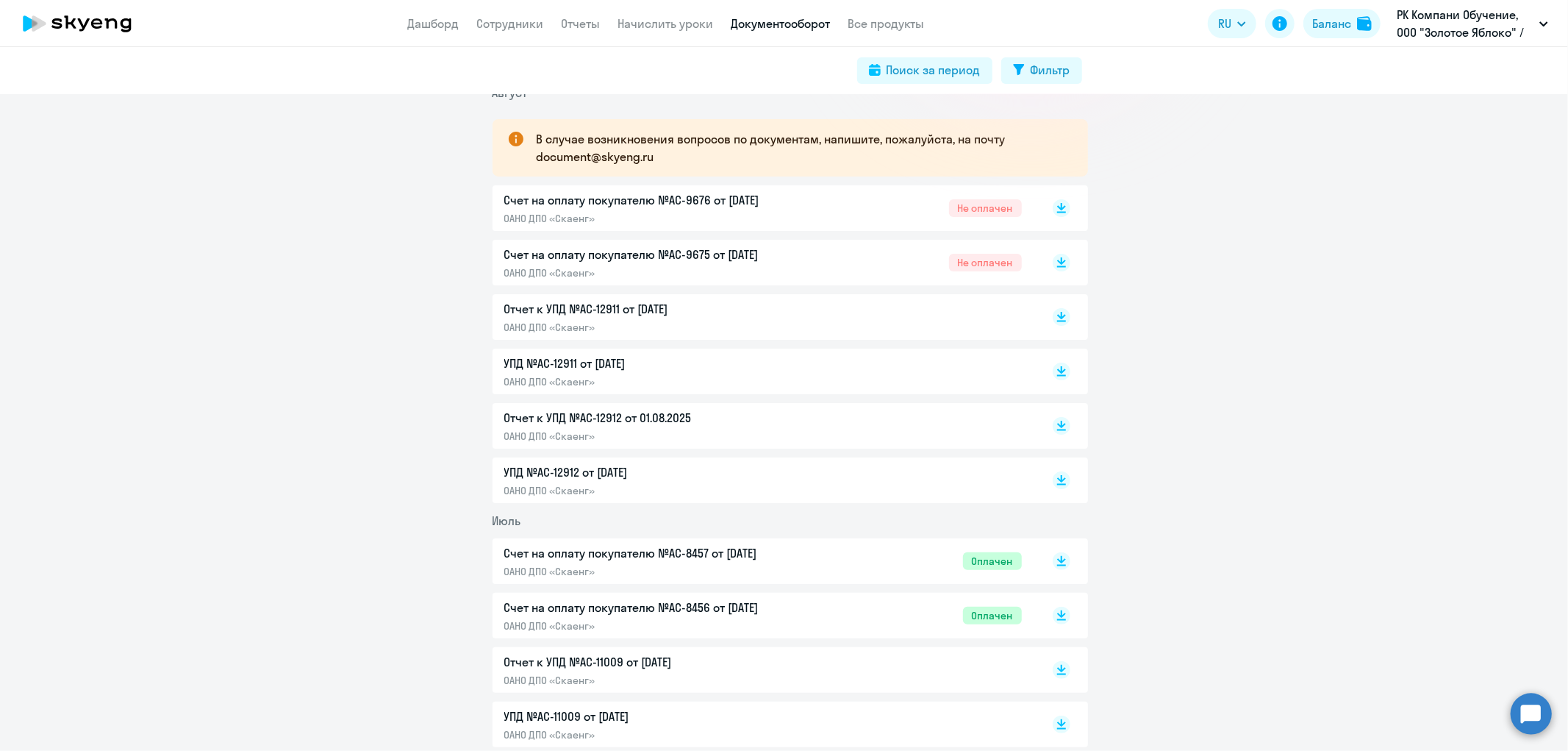 scroll, scrollTop: 408, scrollLeft: 0, axis: vertical 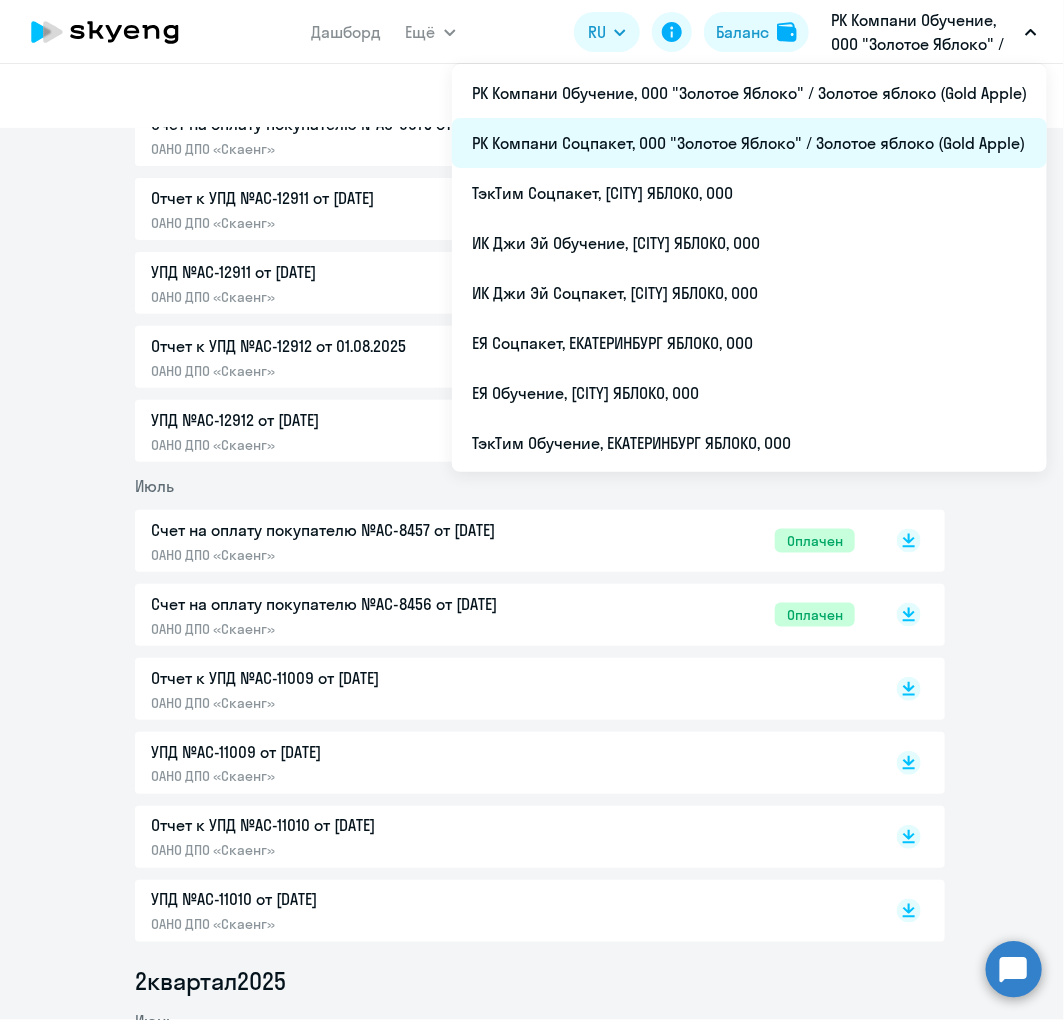 click on "РК Компани Соцпакет, ООО "Золотое Яблоко" / Золотое яблоко (Gold Apple)" at bounding box center (749, 143) 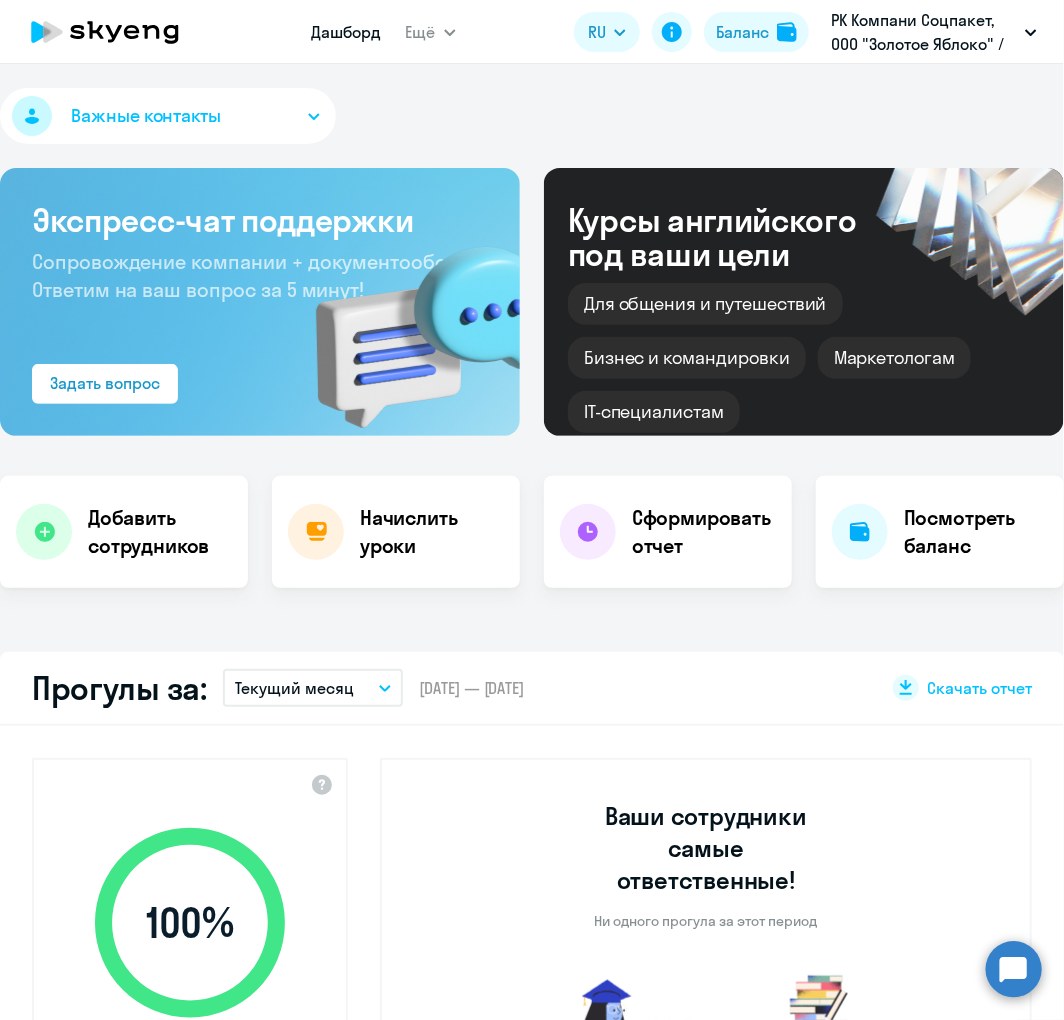 select on "30" 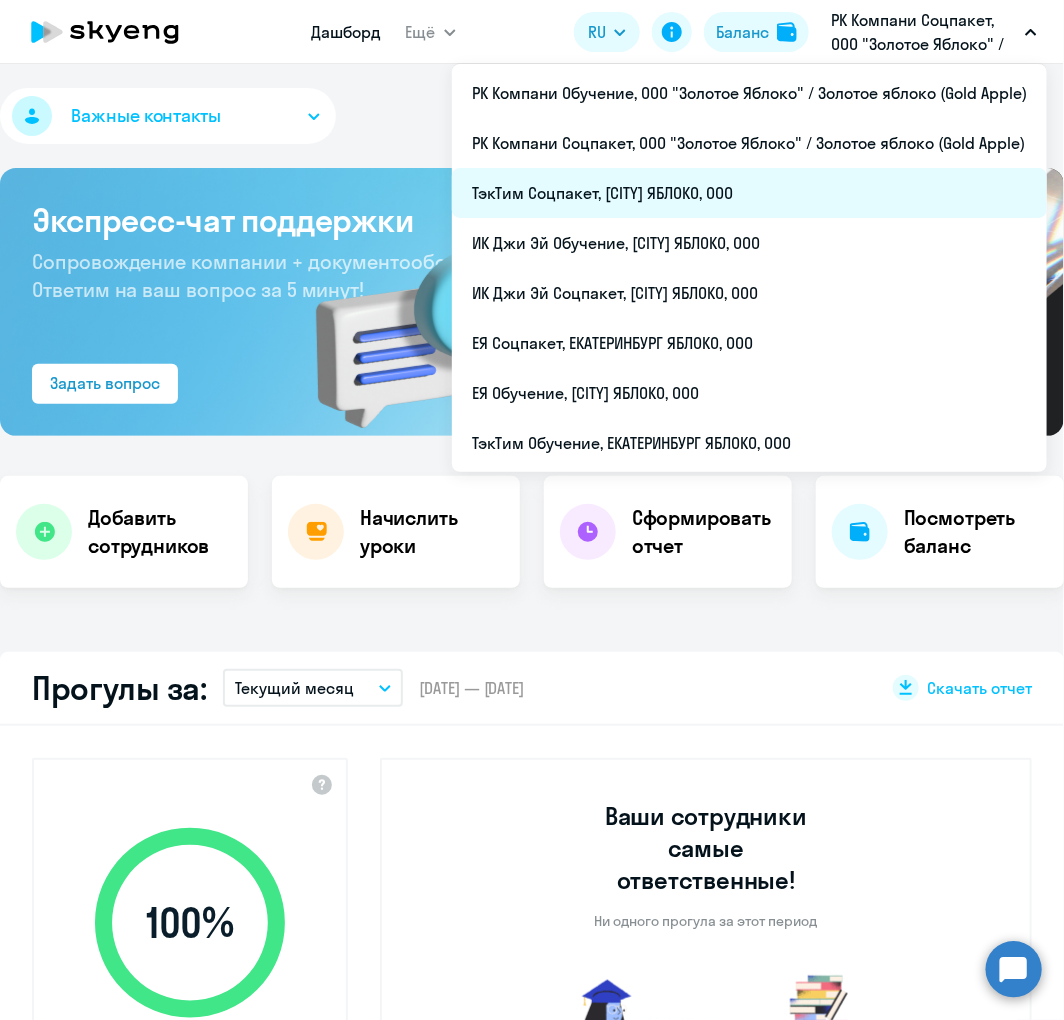 click on "ТэкТим Соцпакет, [CITY] ЯБЛОКО, ООО" at bounding box center [749, 193] 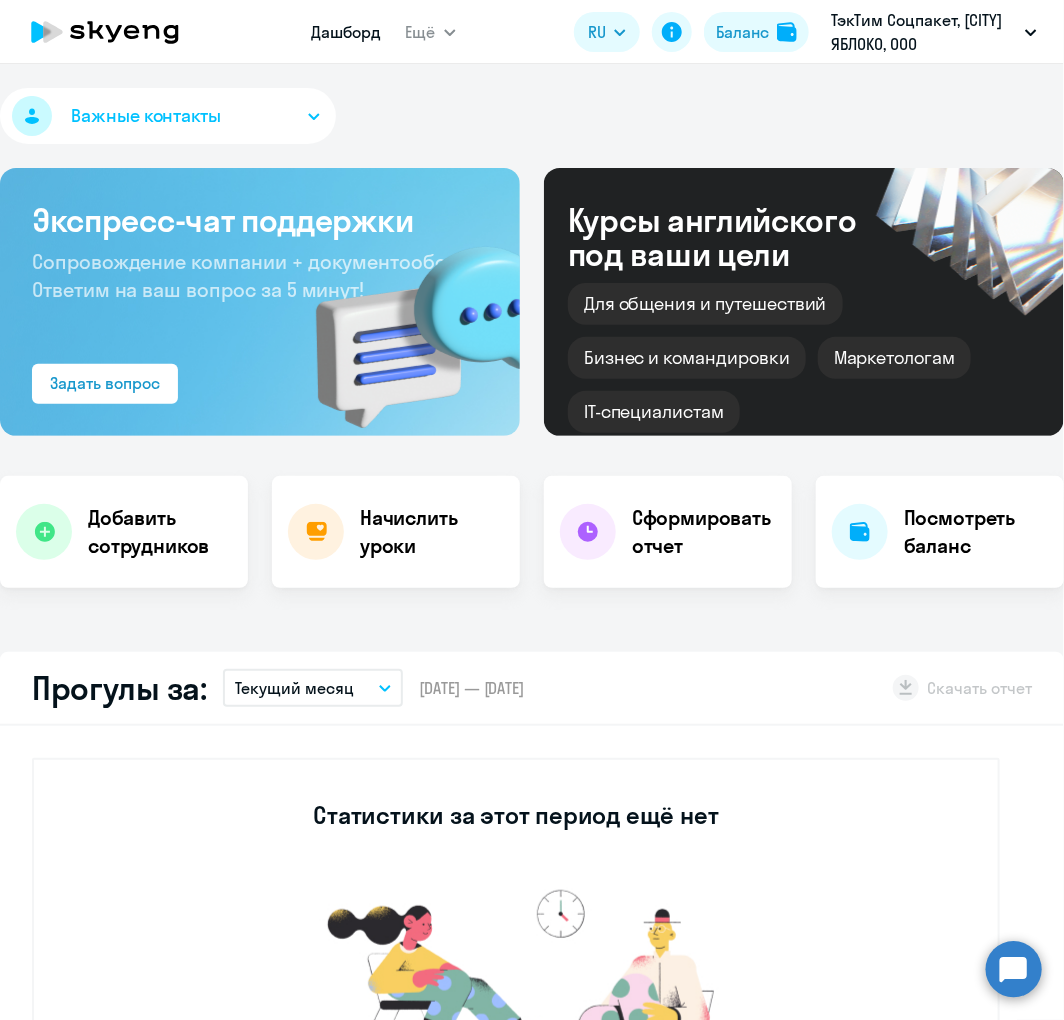 select on "30" 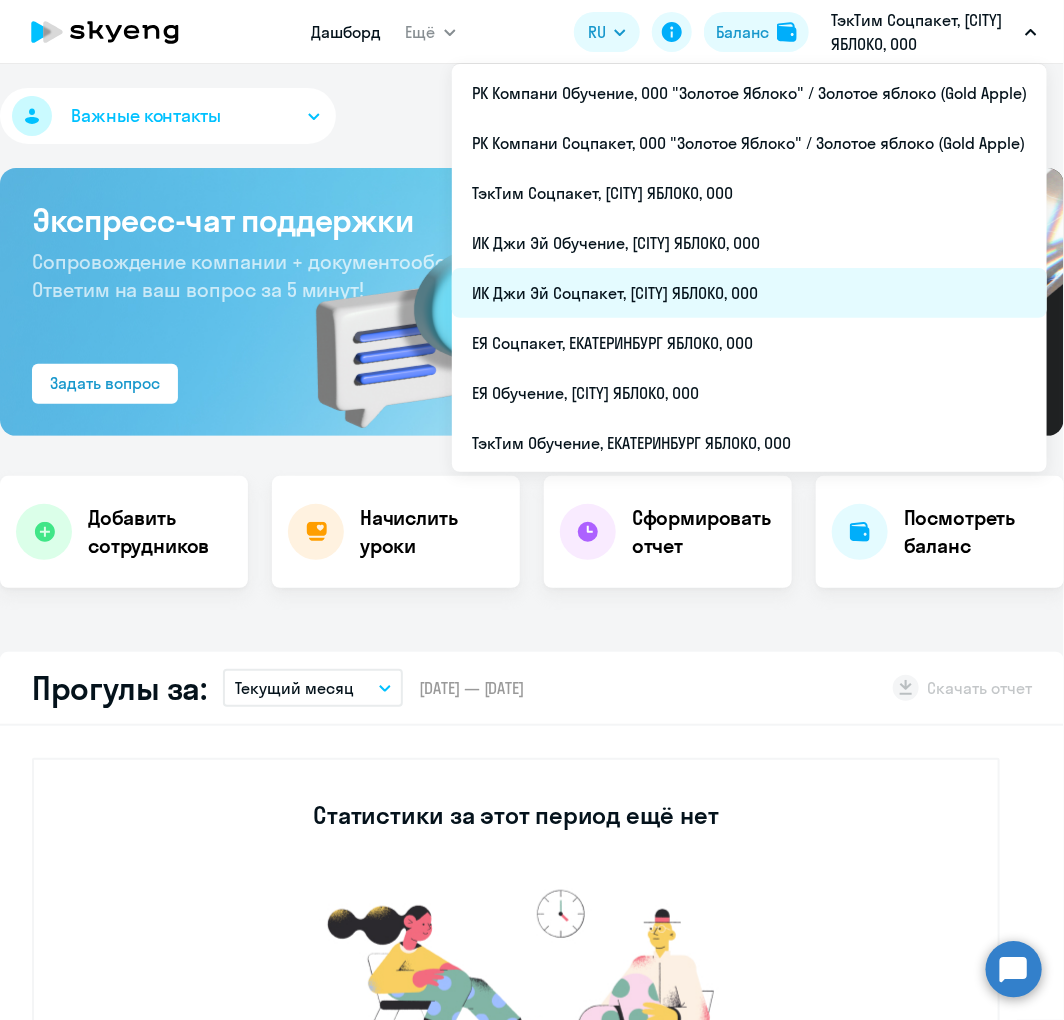 click on "ИК Джи Эй Соцпакет, [CITY] ЯБЛОКО, ООО" at bounding box center [749, 293] 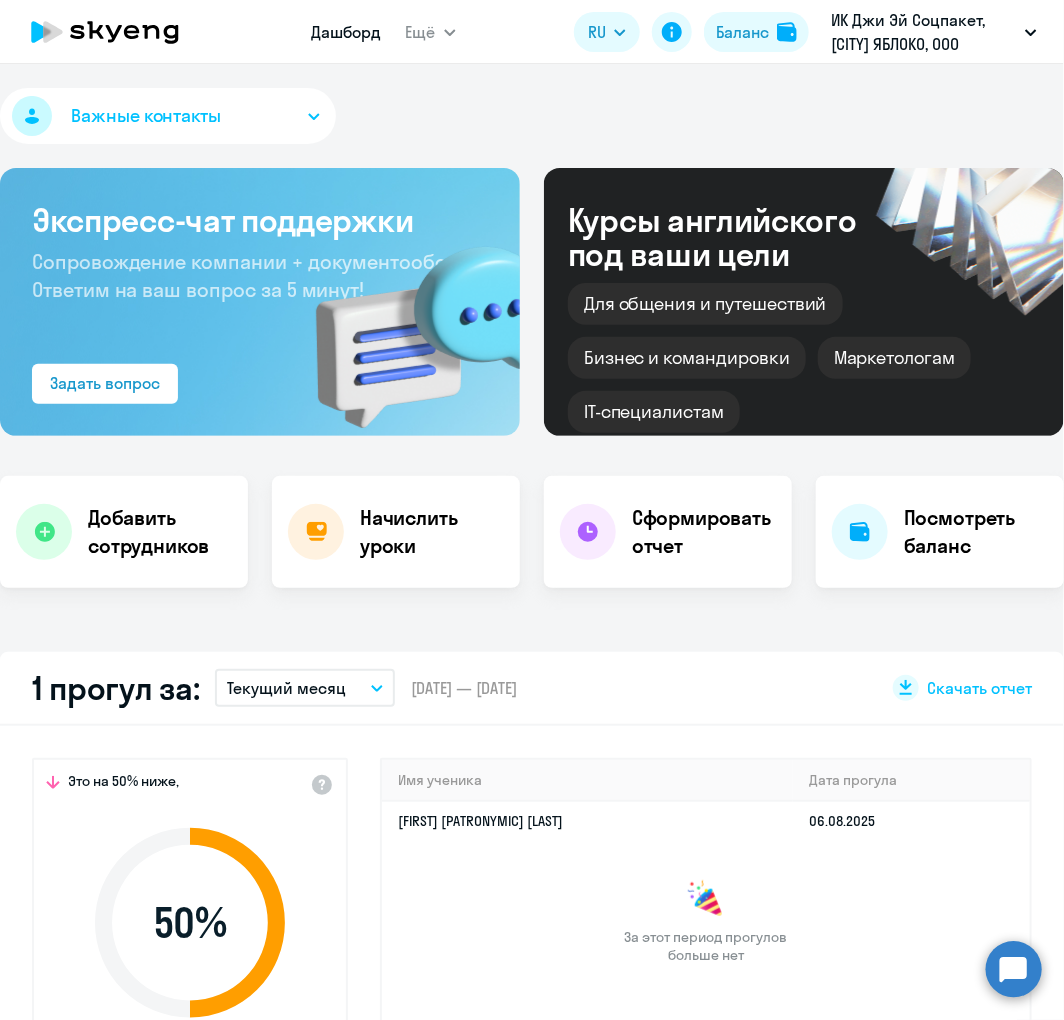 select on "30" 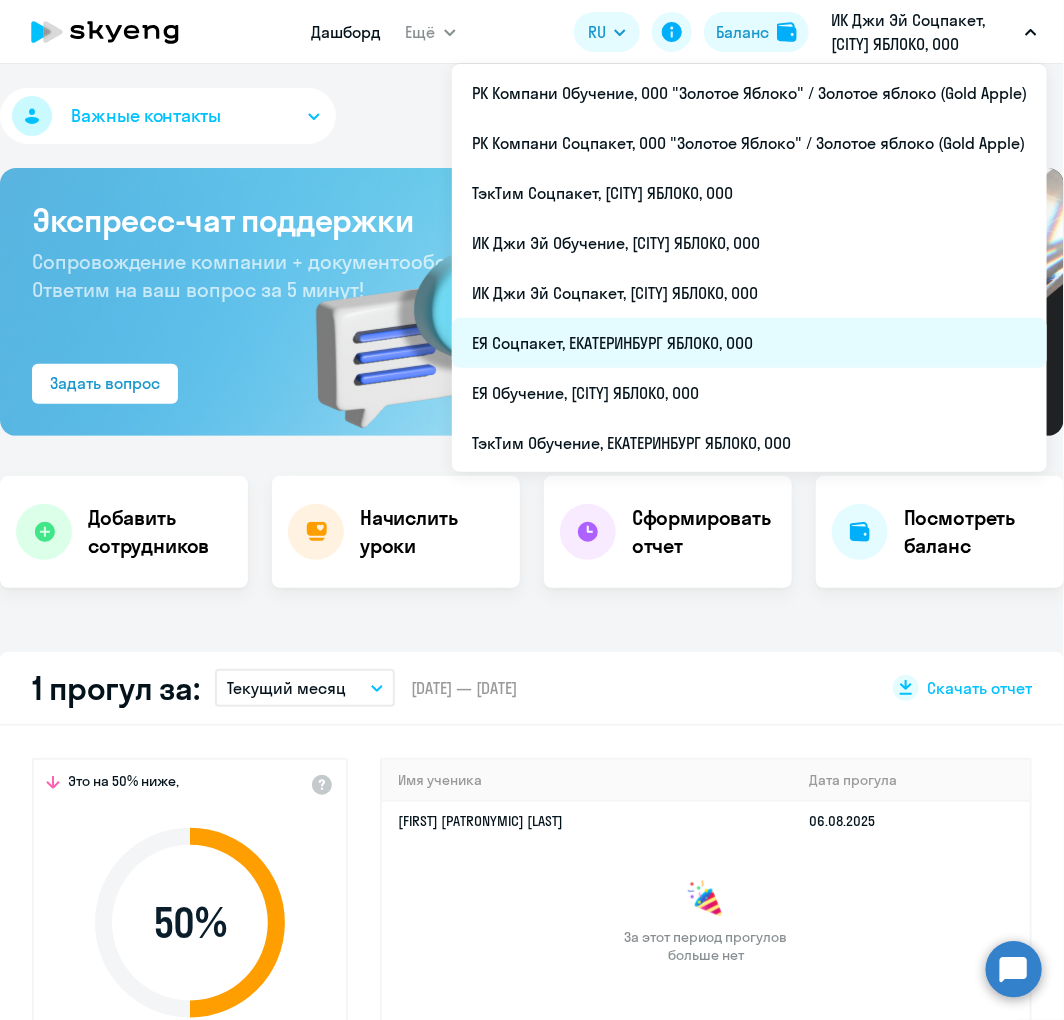 click on "ЕЯ Соцпакет, ЕКАТЕРИНБУРГ ЯБЛОКО, ООО" at bounding box center (749, 343) 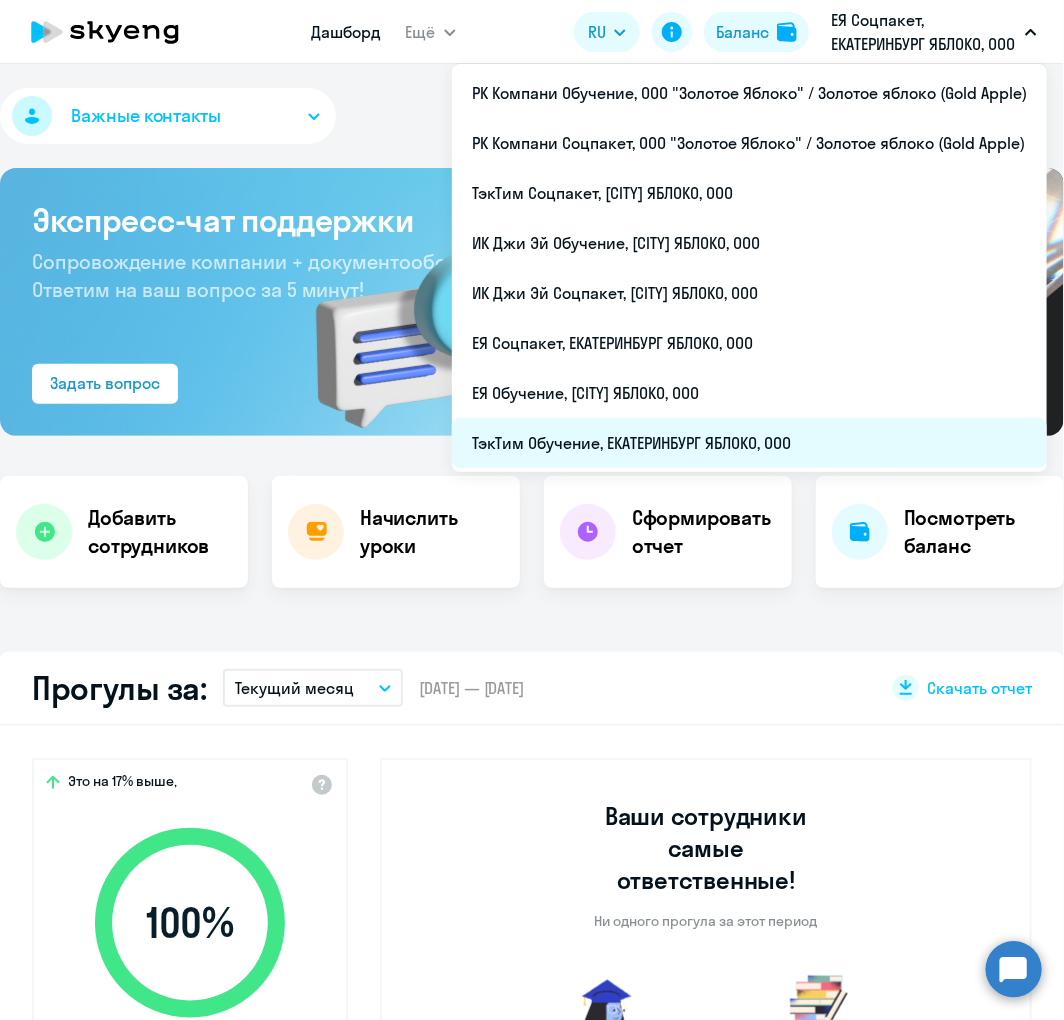 click on "ТэкТим Обучение, ЕКАТЕРИНБУРГ ЯБЛОКО, ООО" at bounding box center [749, 443] 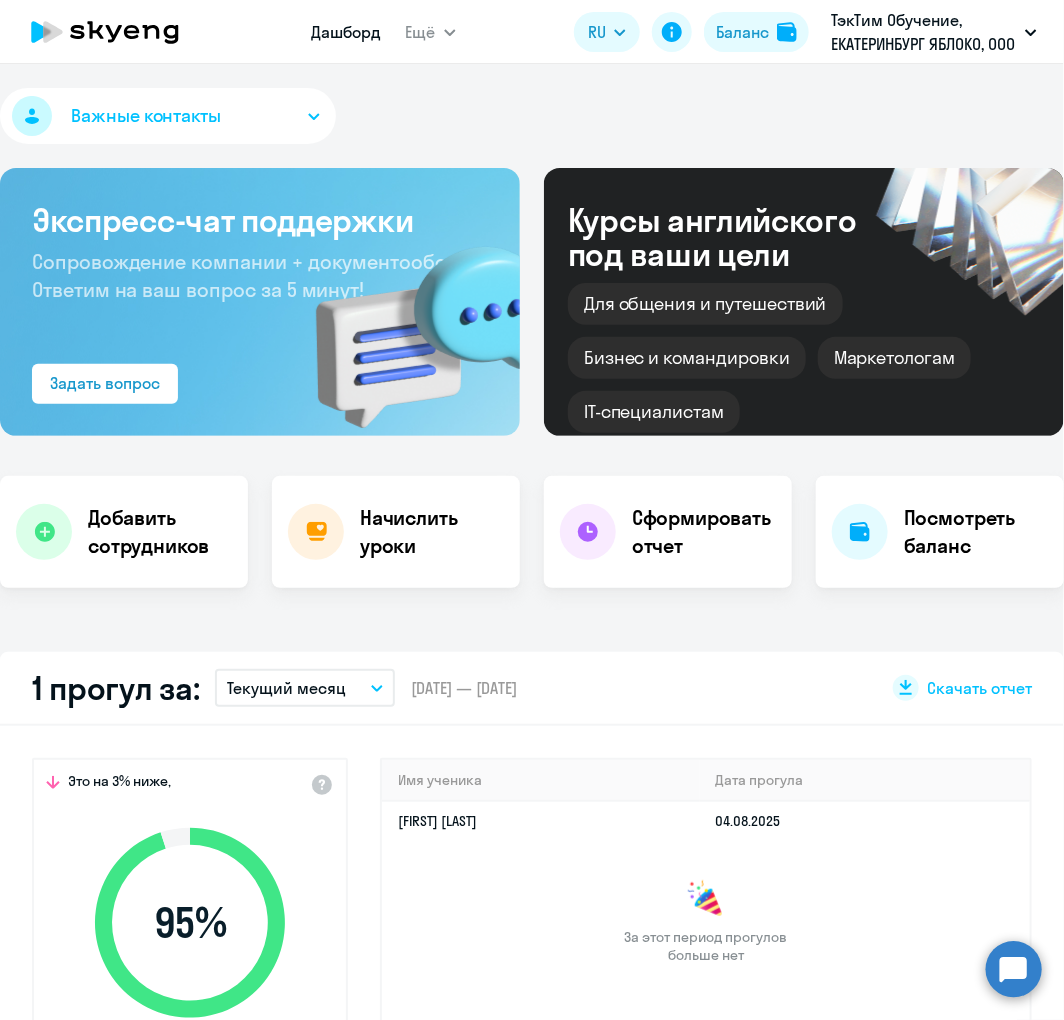 select on "30" 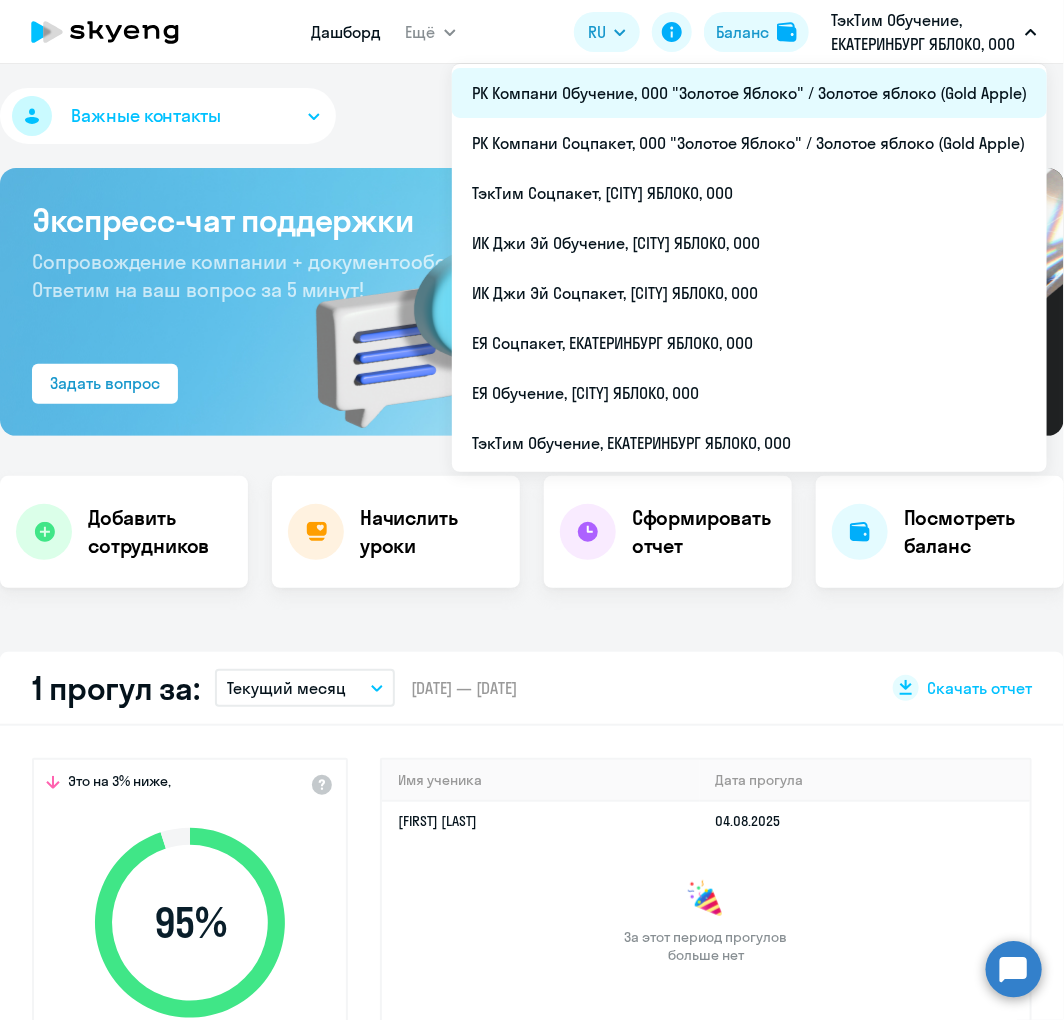 click on "РК Компани Обучение, ООО "Золотое Яблоко" / Золотое яблоко (Gold Apple)" at bounding box center (749, 93) 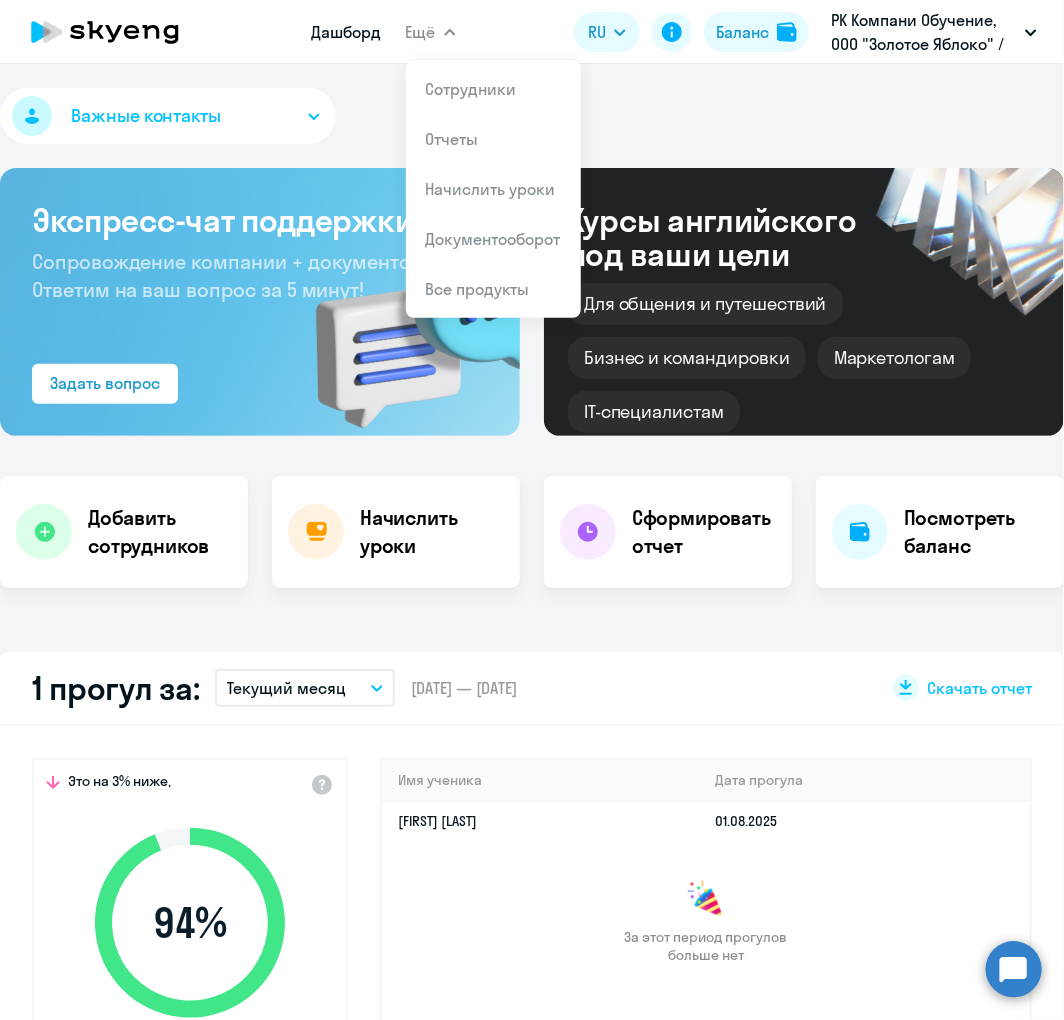click on "Ещё" at bounding box center (421, 32) 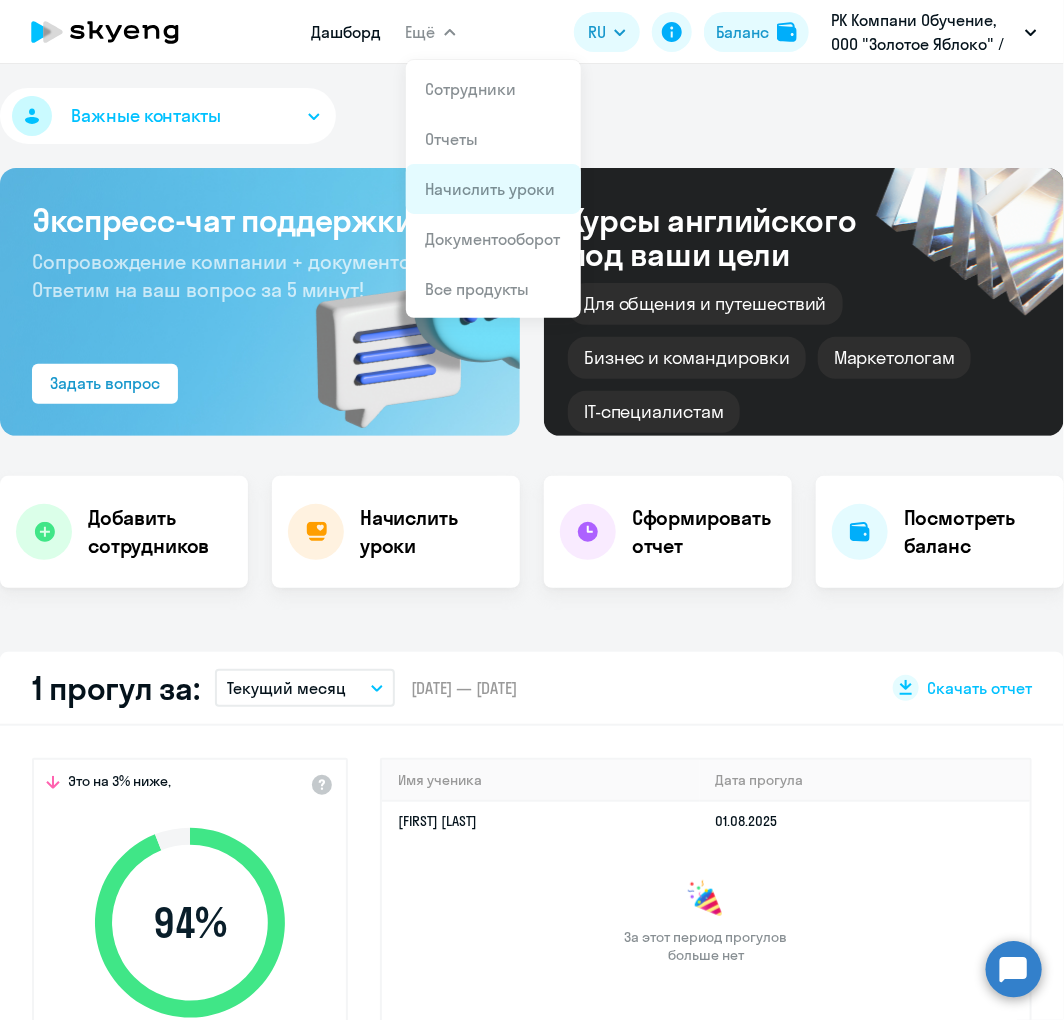 click on "Начислить уроки" at bounding box center (493, 189) 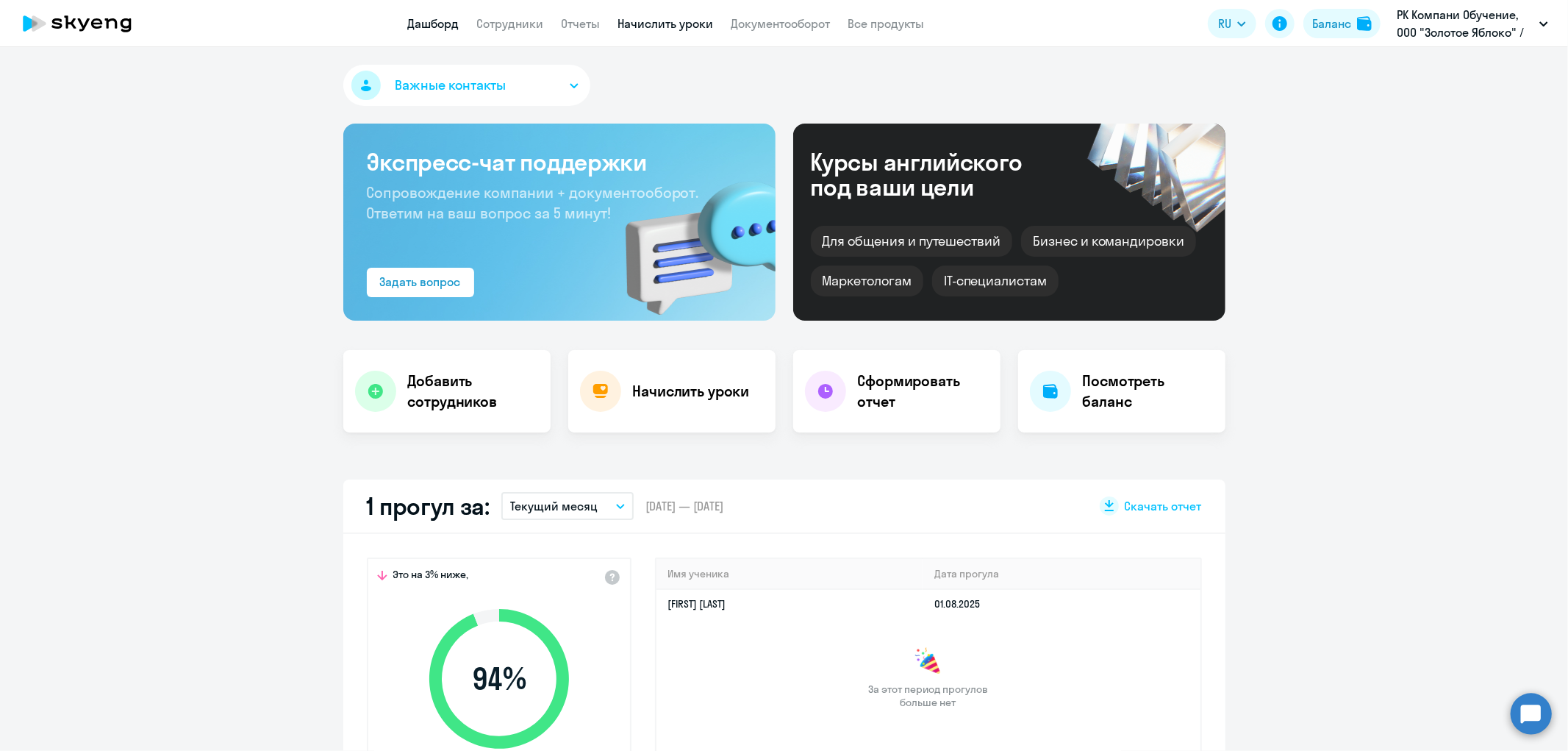 select on "30" 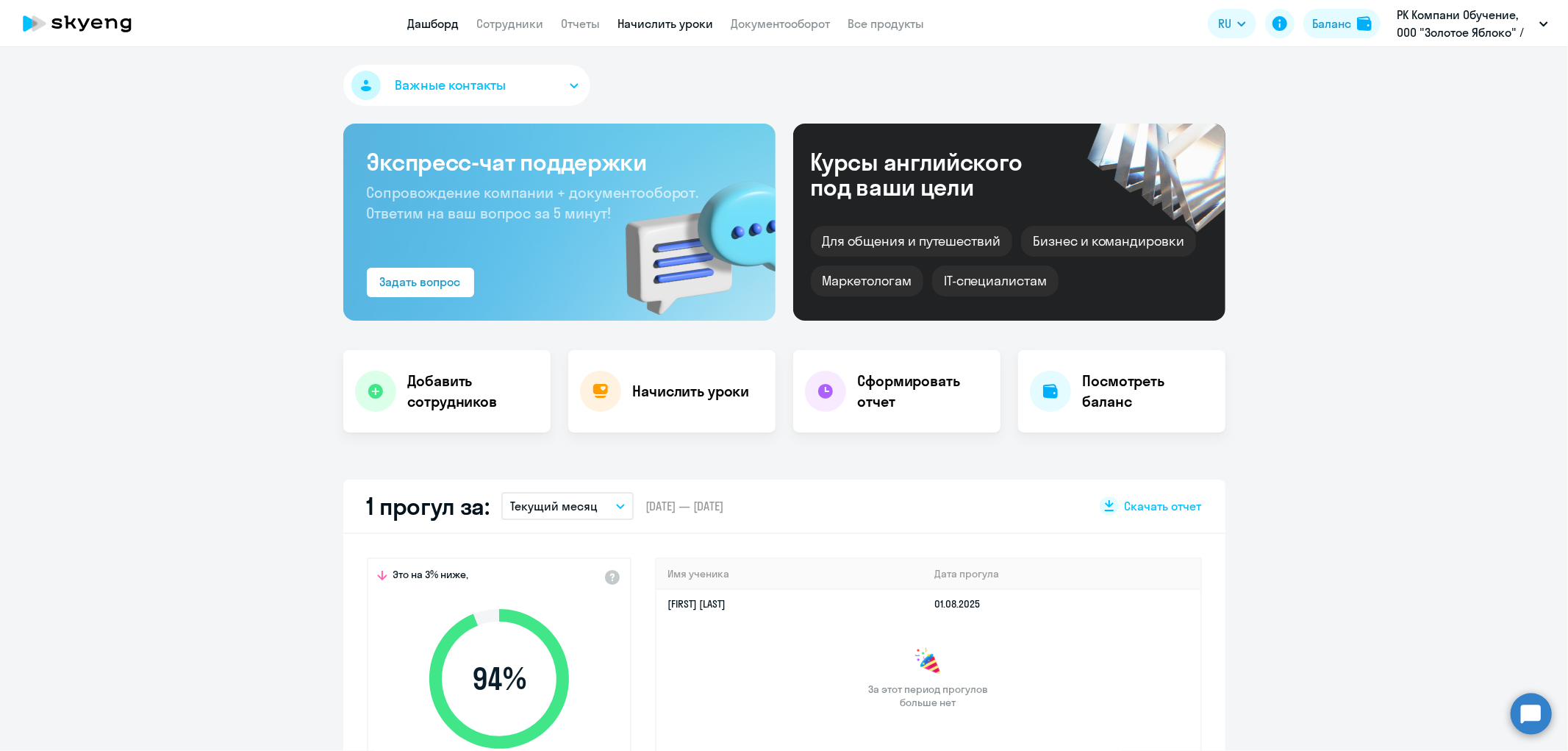click on "Начислить уроки" at bounding box center (666, 24) 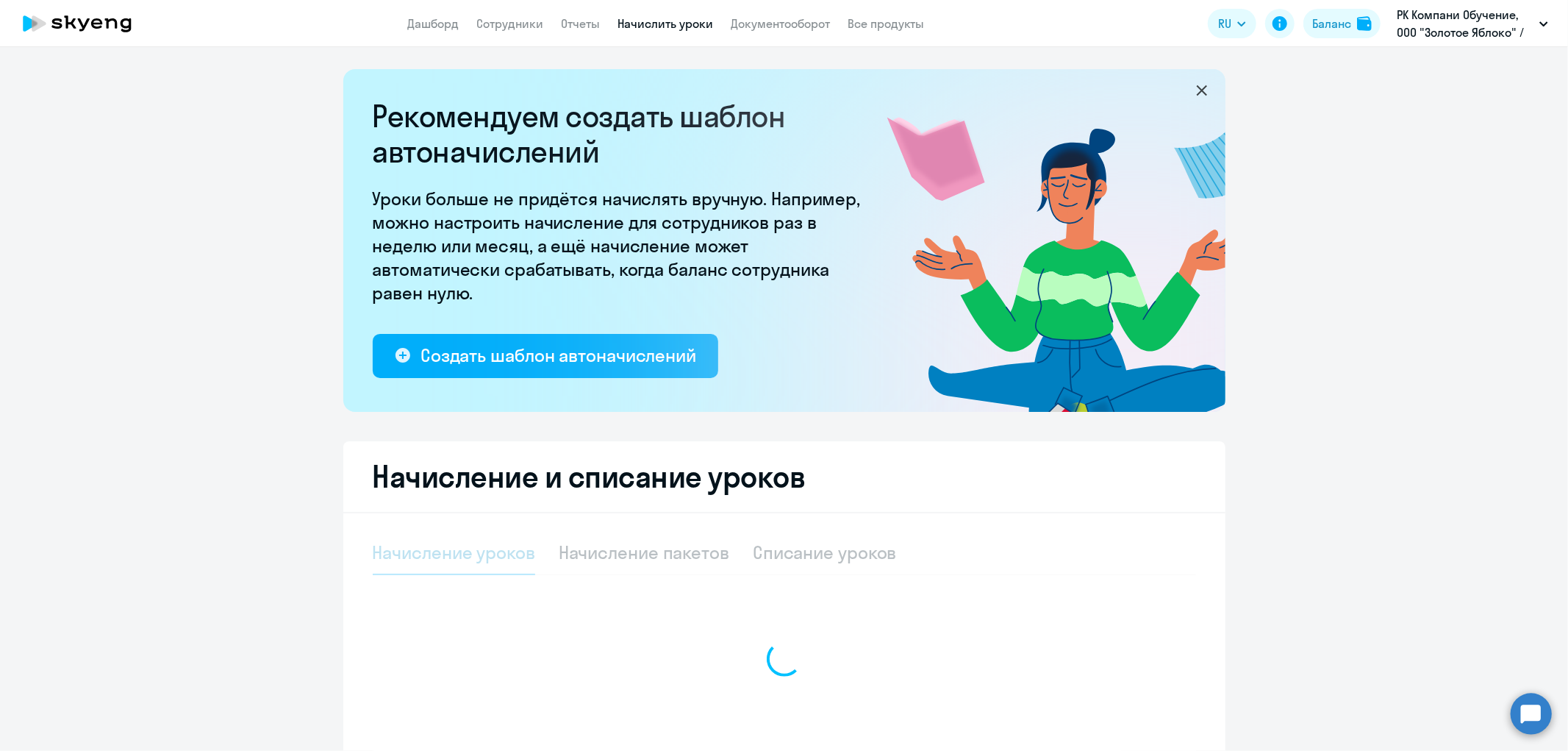 select on "10" 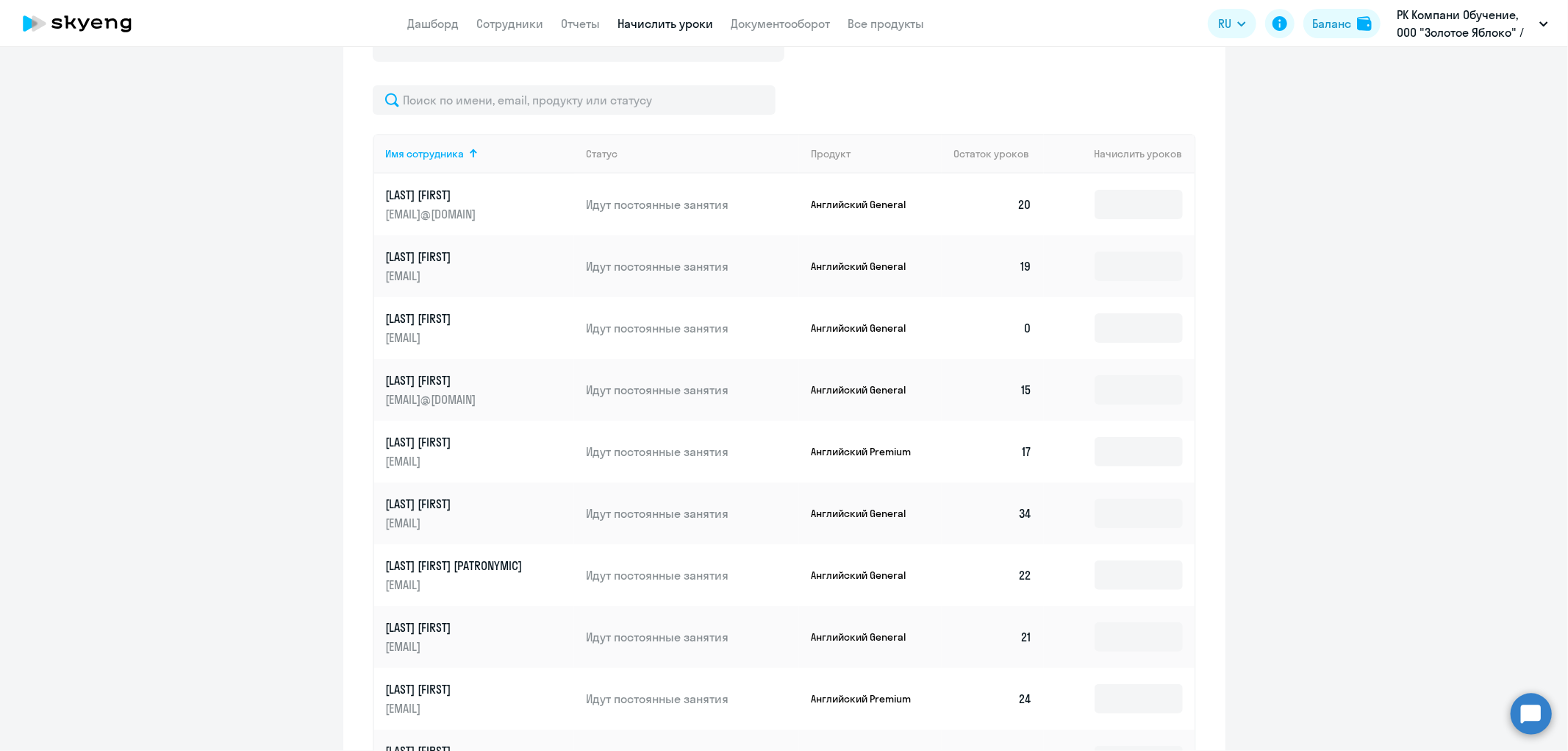 scroll, scrollTop: 766, scrollLeft: 0, axis: vertical 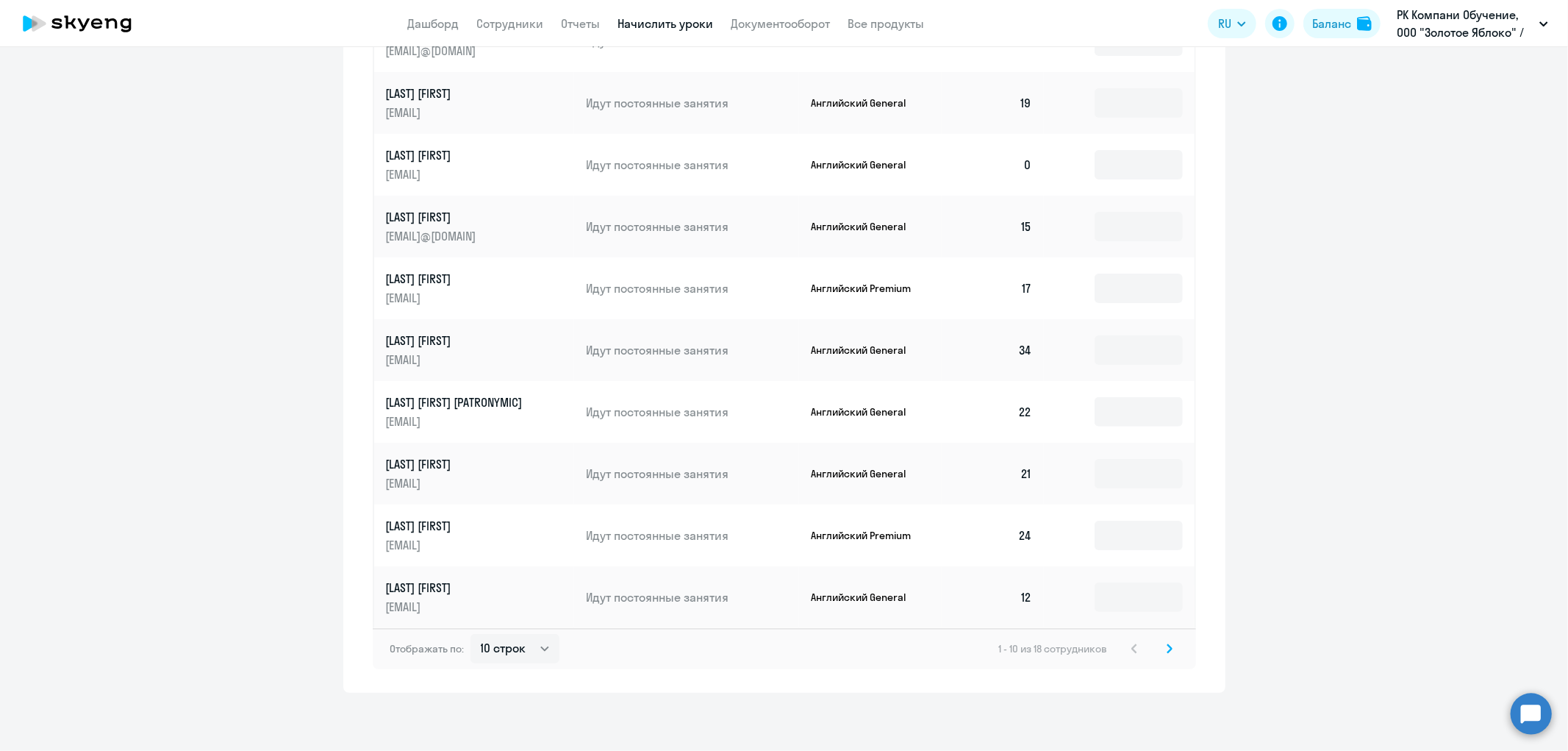 click 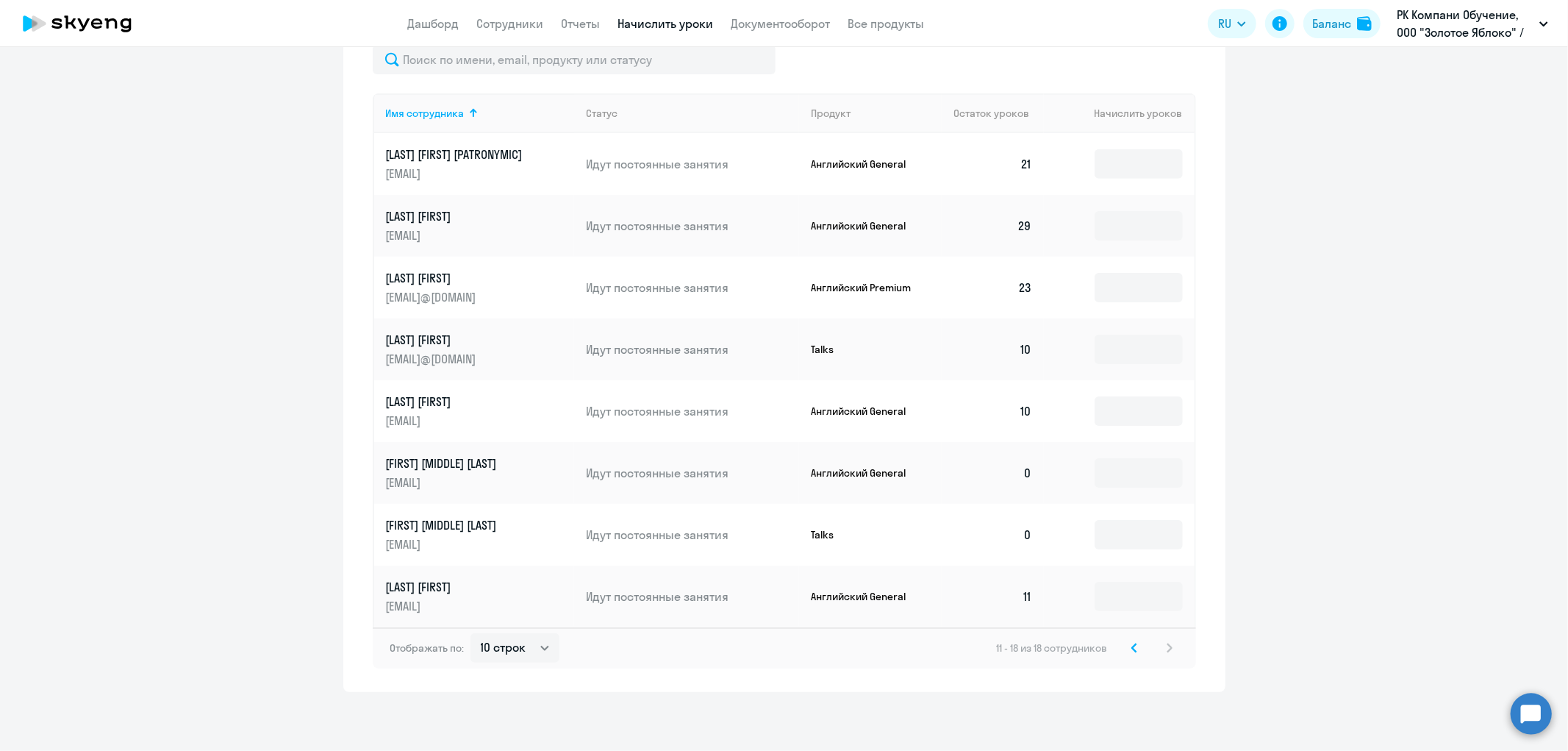 scroll, scrollTop: 643, scrollLeft: 0, axis: vertical 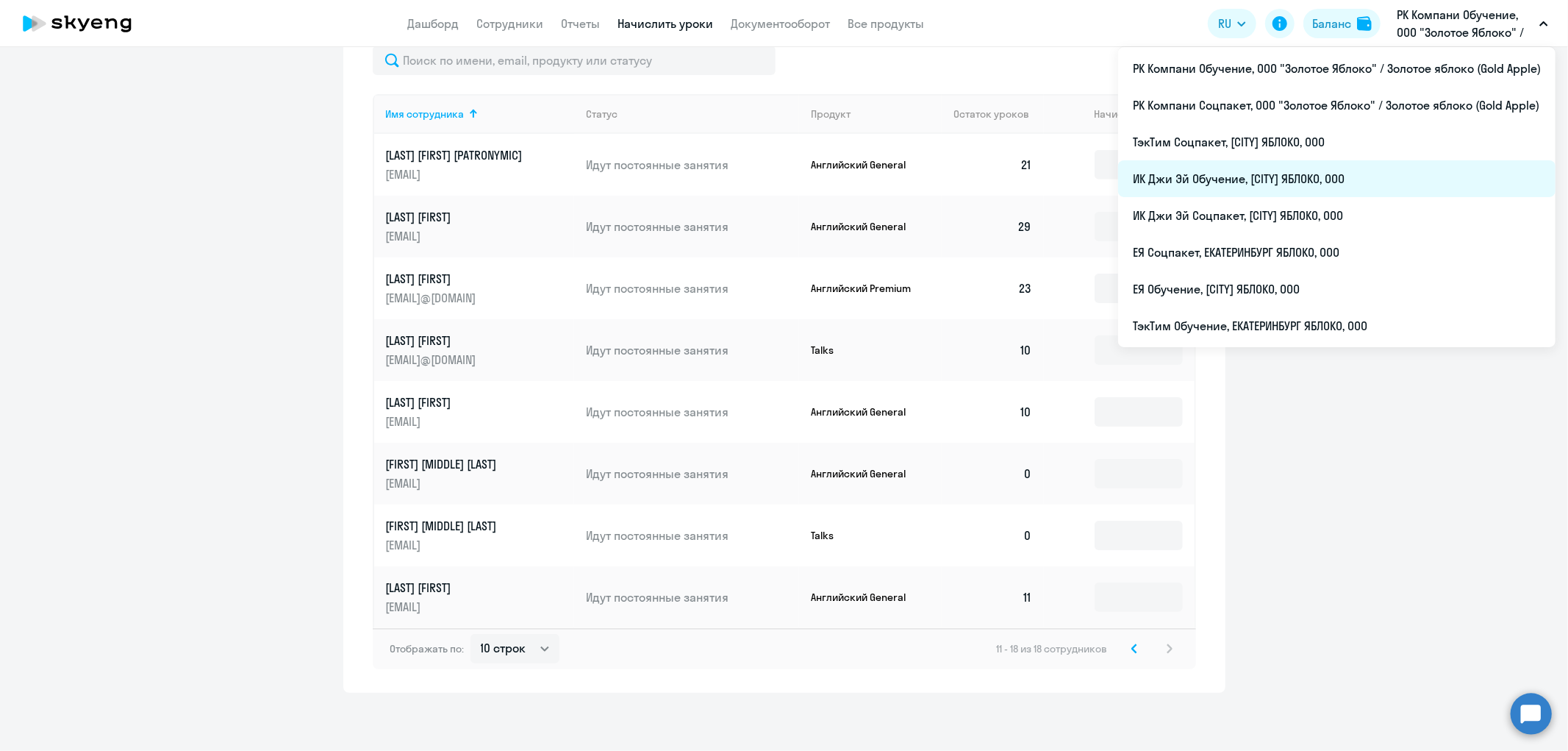 click on "ИК Джи Эй Обучение, [CITY] ЯБЛОКО, ООО" at bounding box center [1336, 179] 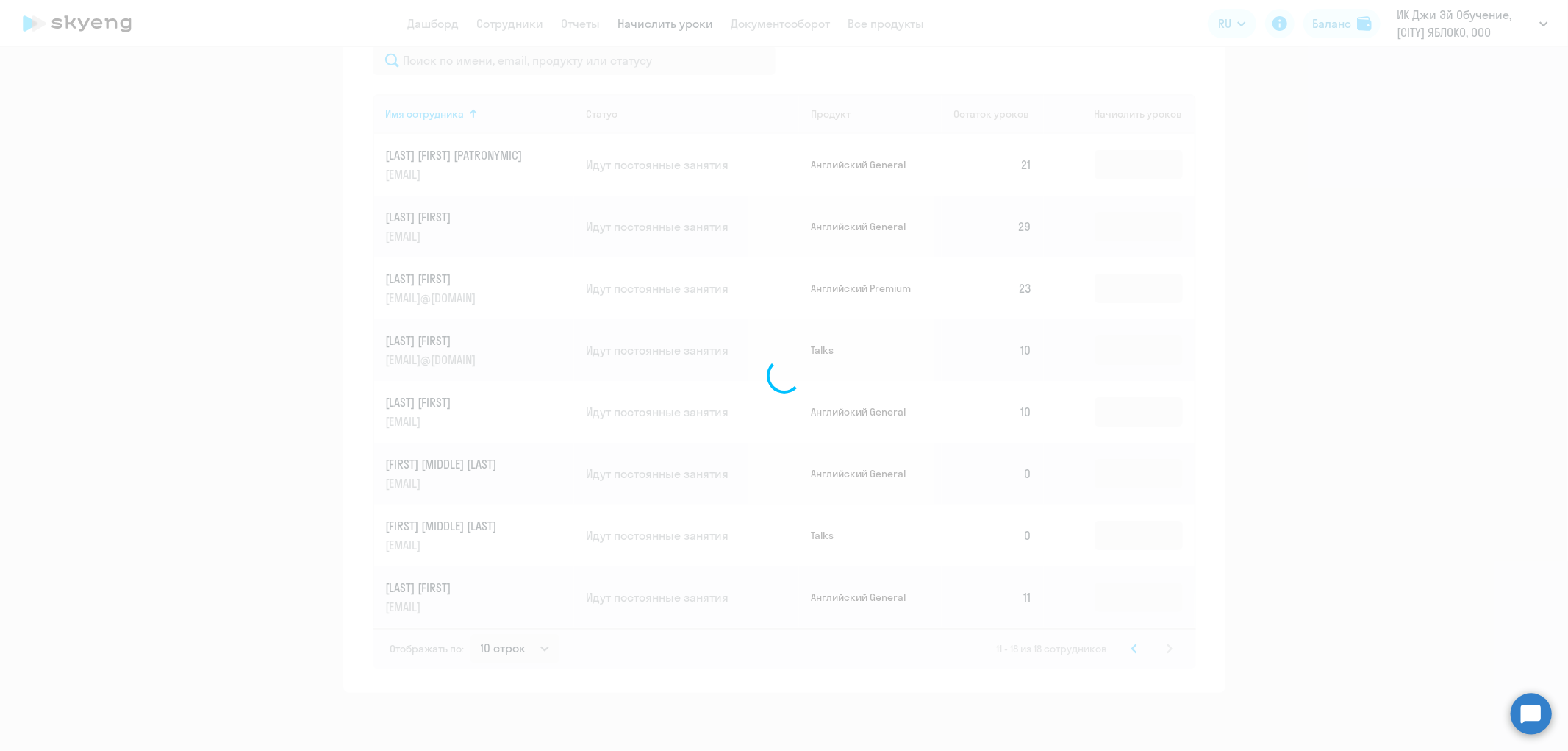 scroll, scrollTop: 775, scrollLeft: 0, axis: vertical 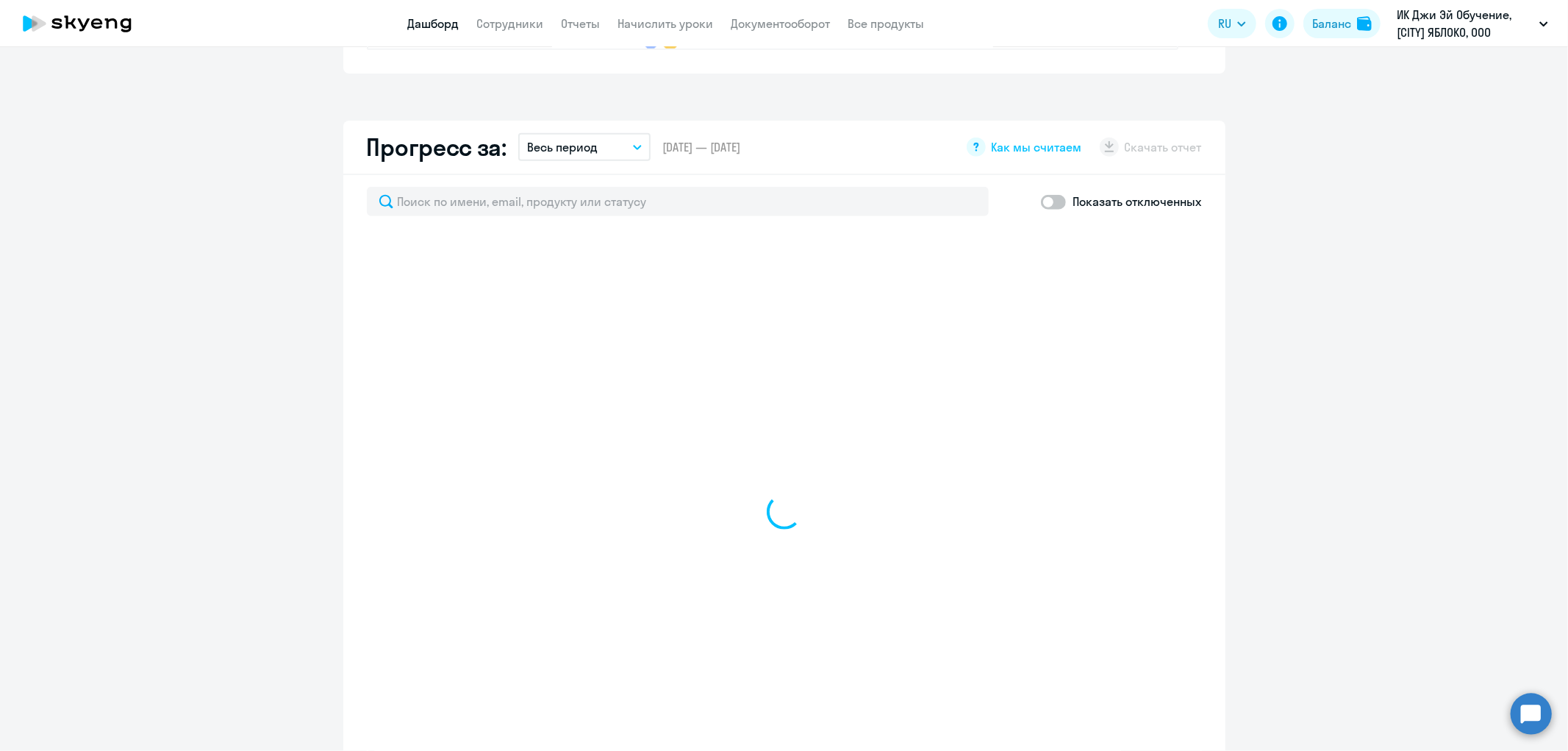 select on "30" 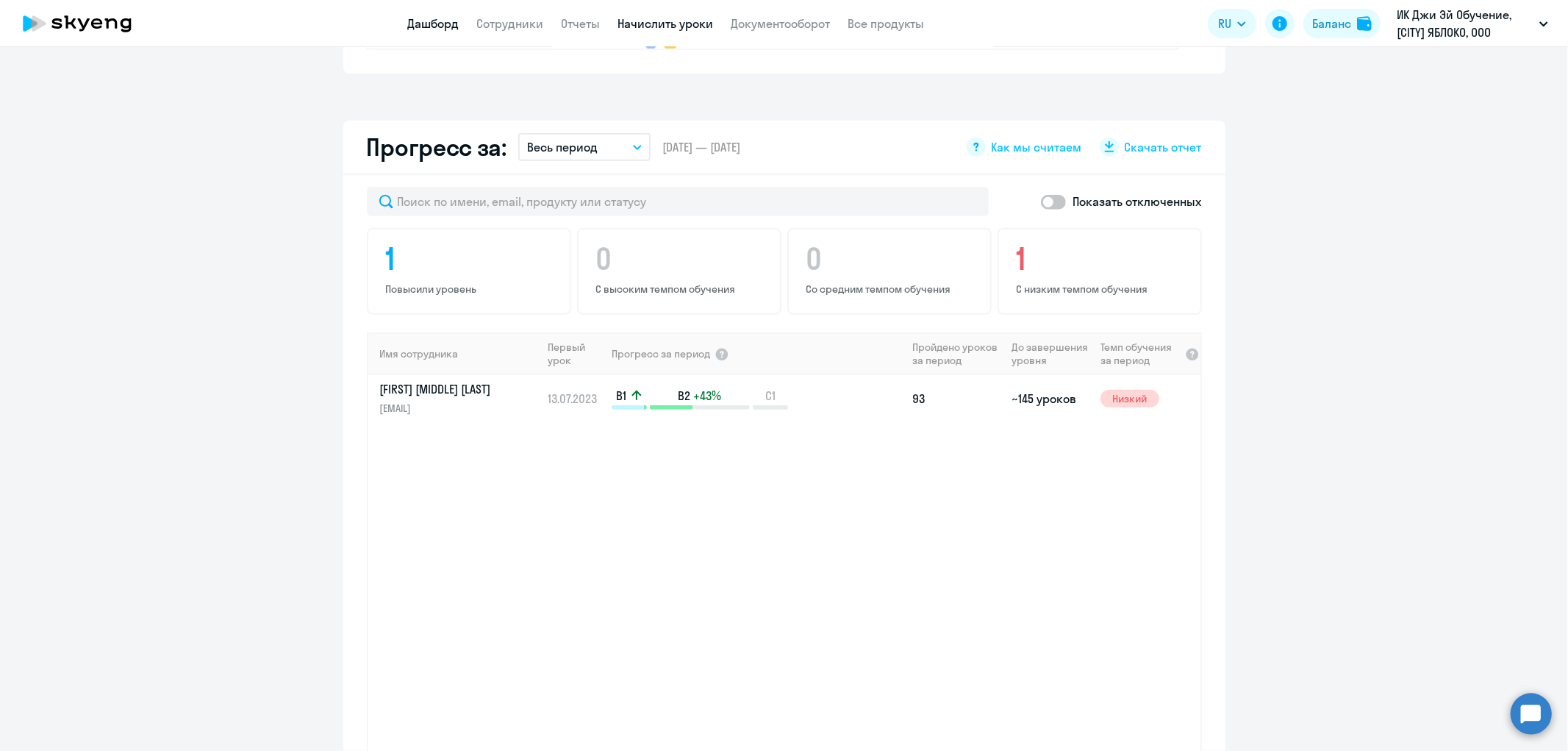 click on "Начислить уроки" at bounding box center [666, 24] 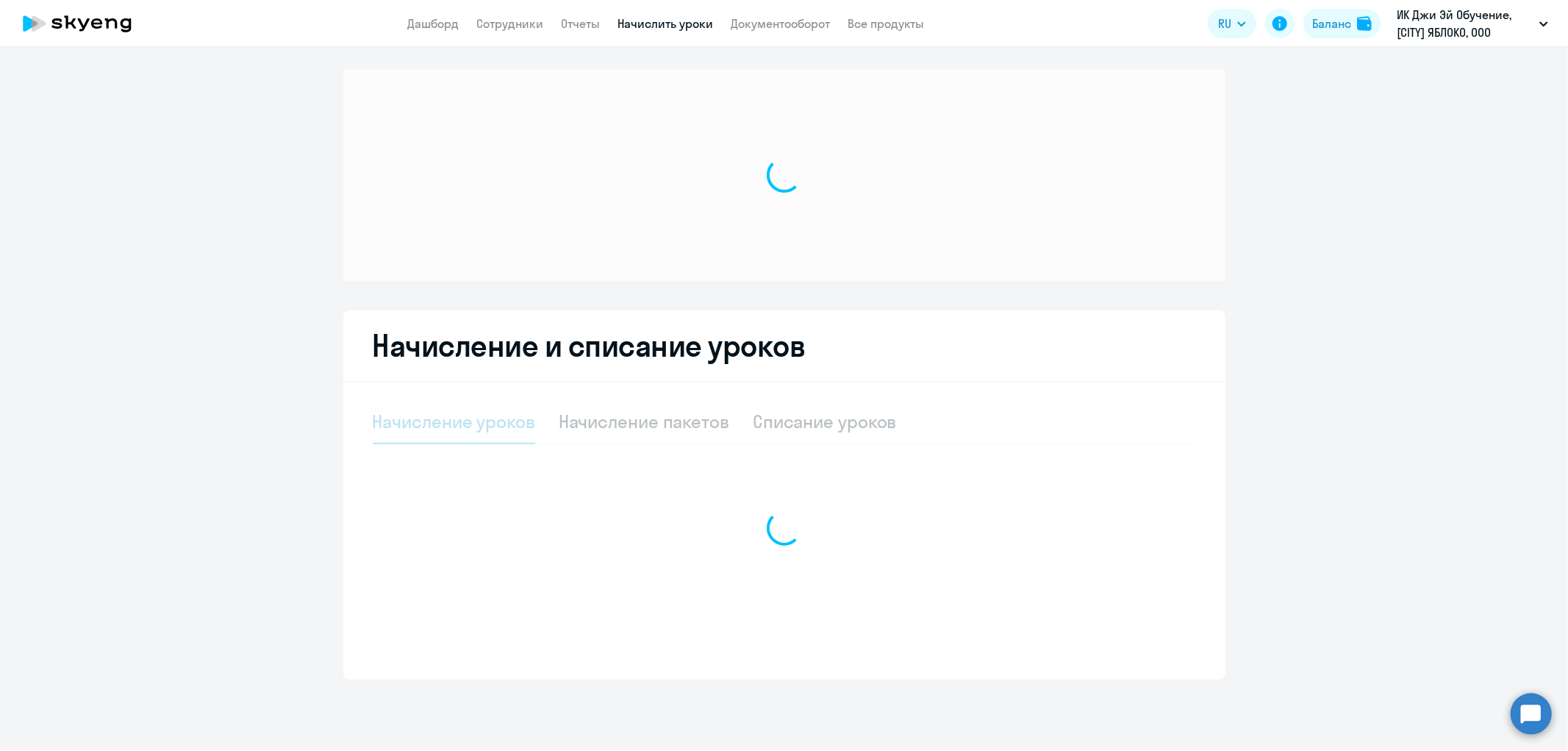 scroll, scrollTop: 0, scrollLeft: 0, axis: both 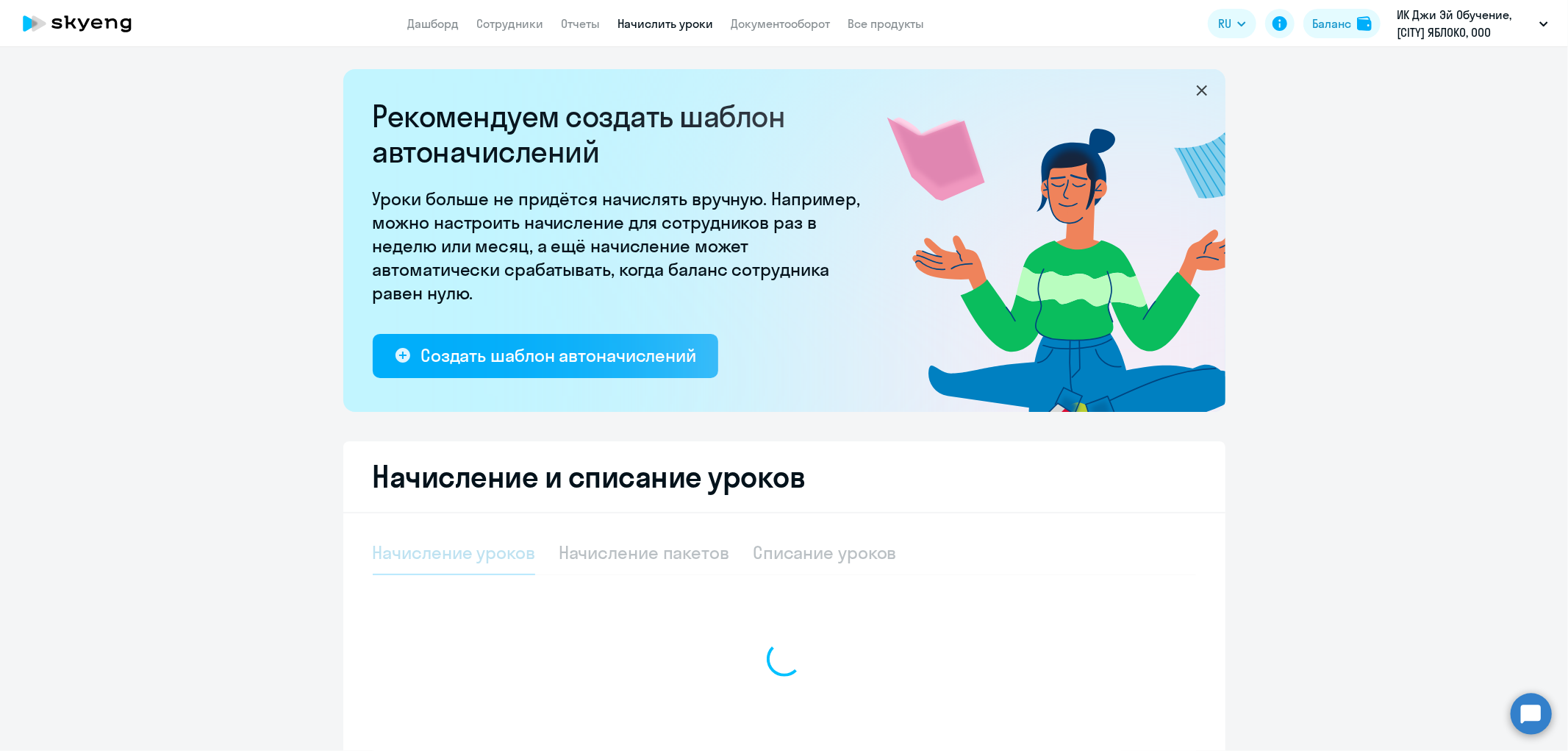 select on "10" 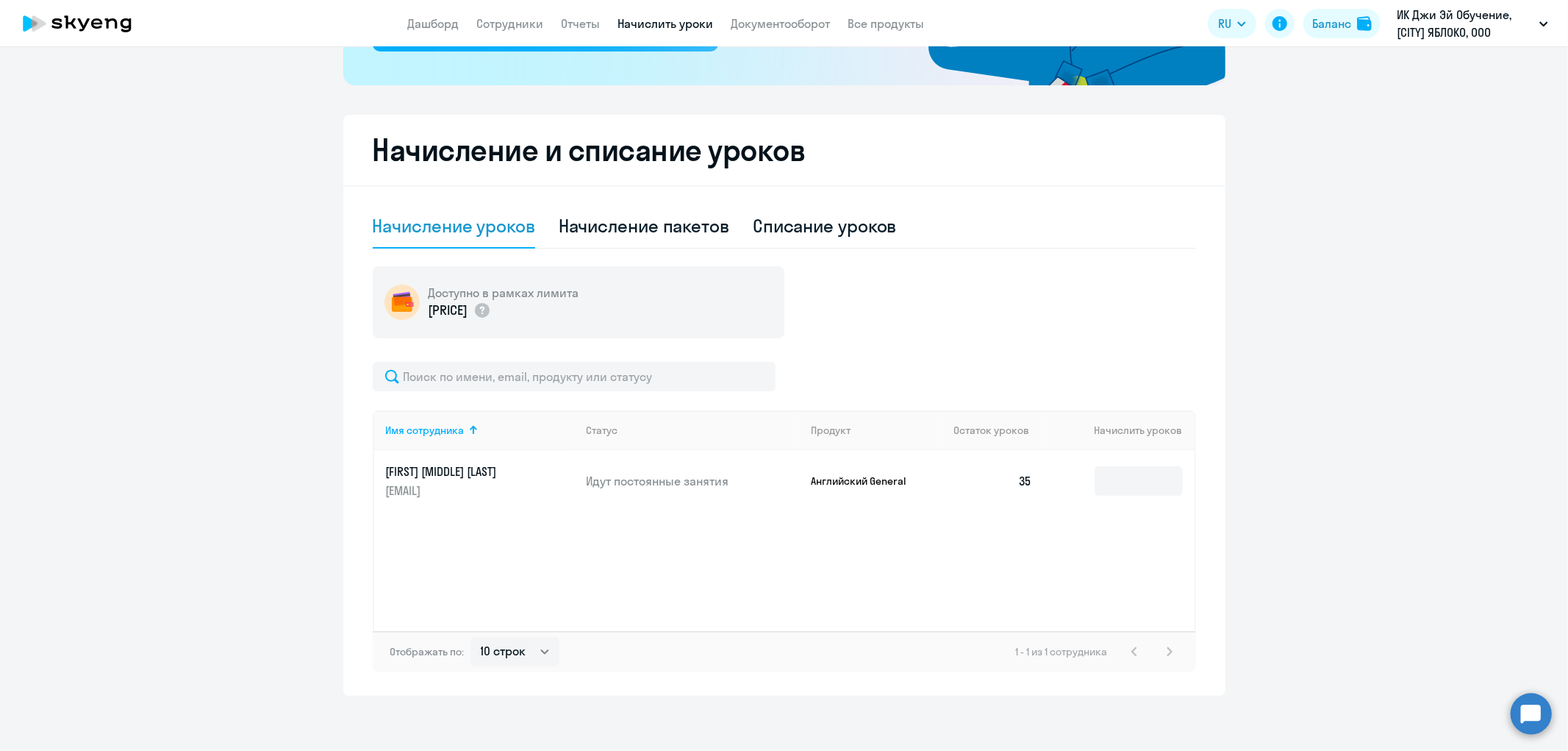 scroll, scrollTop: 330, scrollLeft: 0, axis: vertical 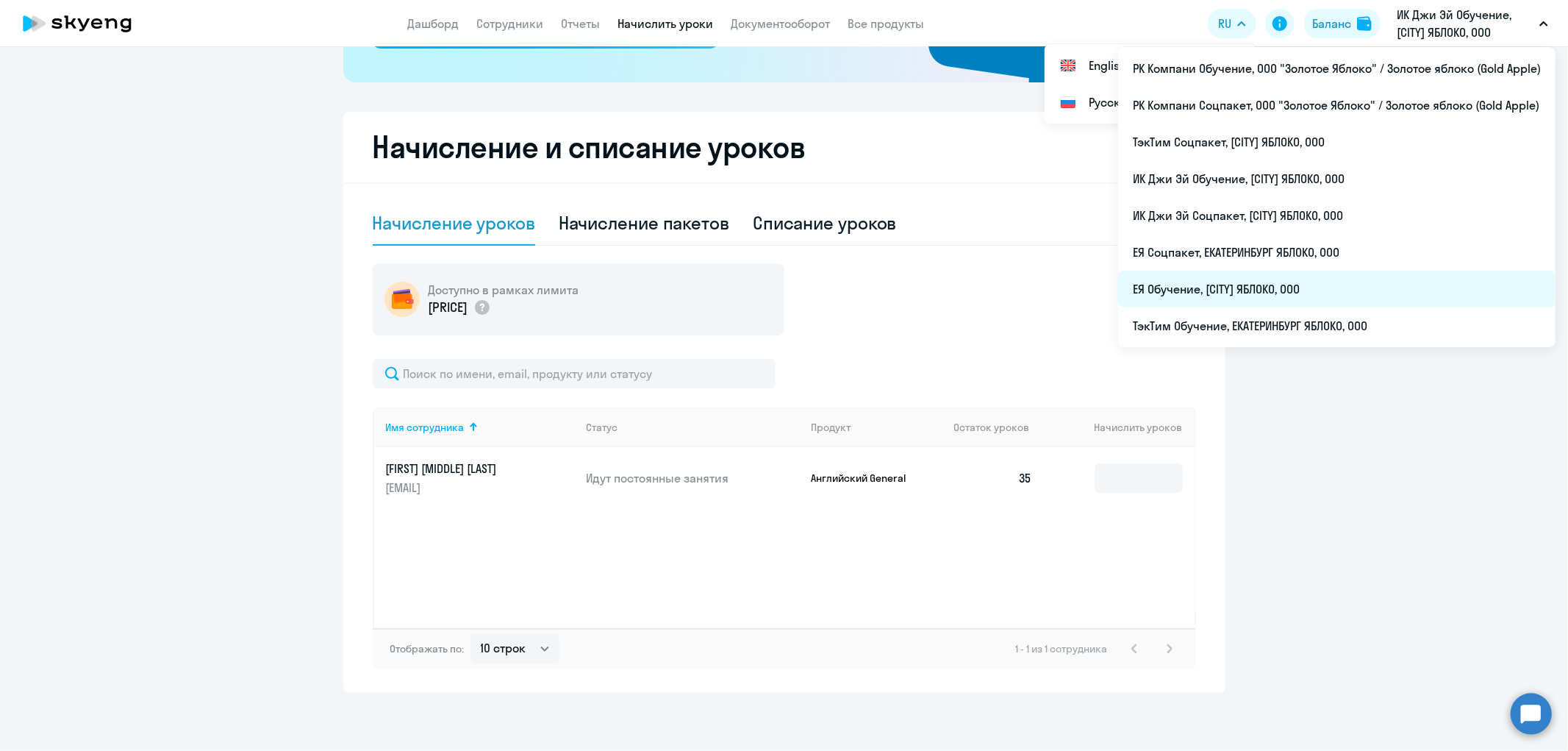 click on "ЕЯ Обучение, [CITY] ЯБЛОКО, ООО" at bounding box center (1336, 289) 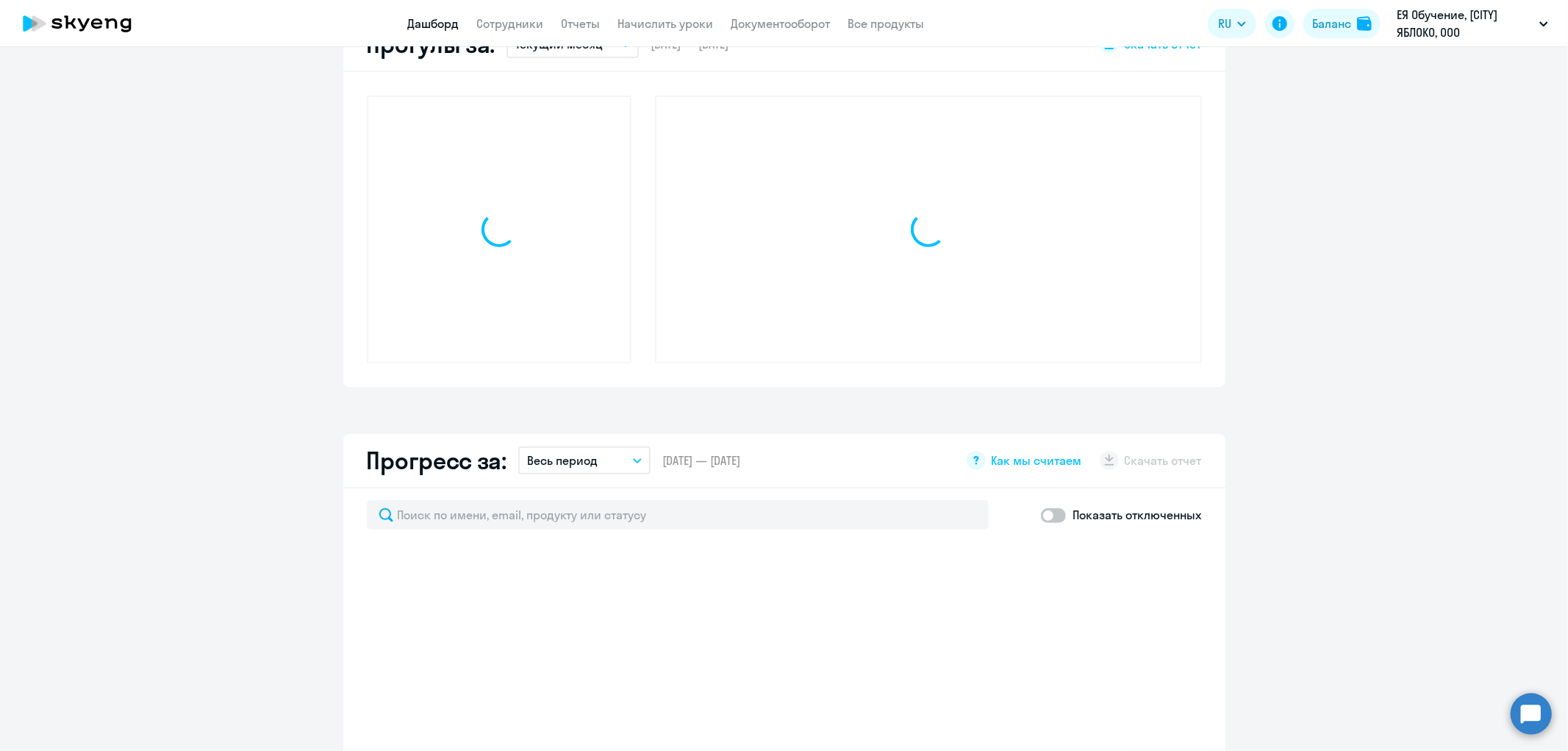 scroll, scrollTop: 462, scrollLeft: 0, axis: vertical 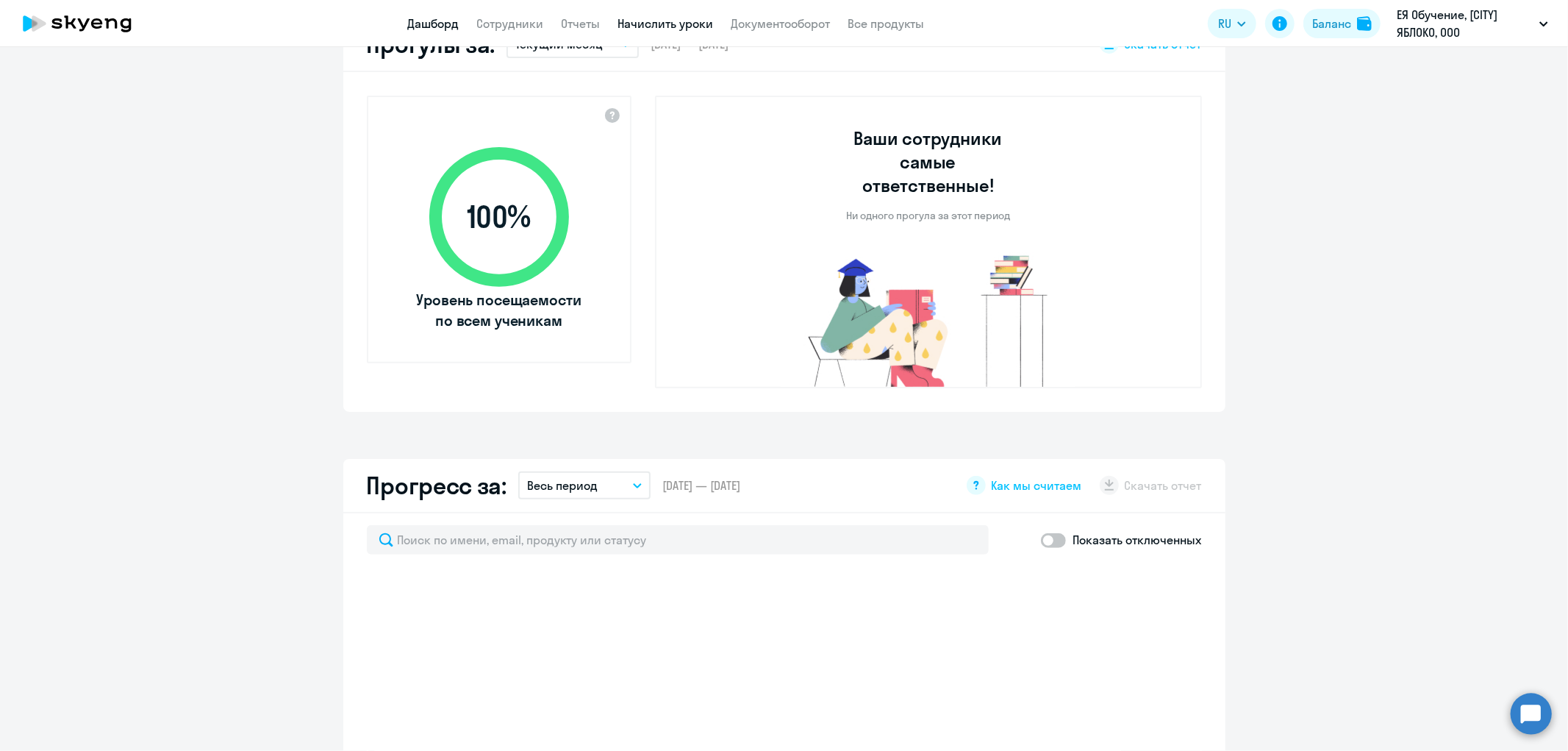click on "Начислить уроки" at bounding box center [666, 24] 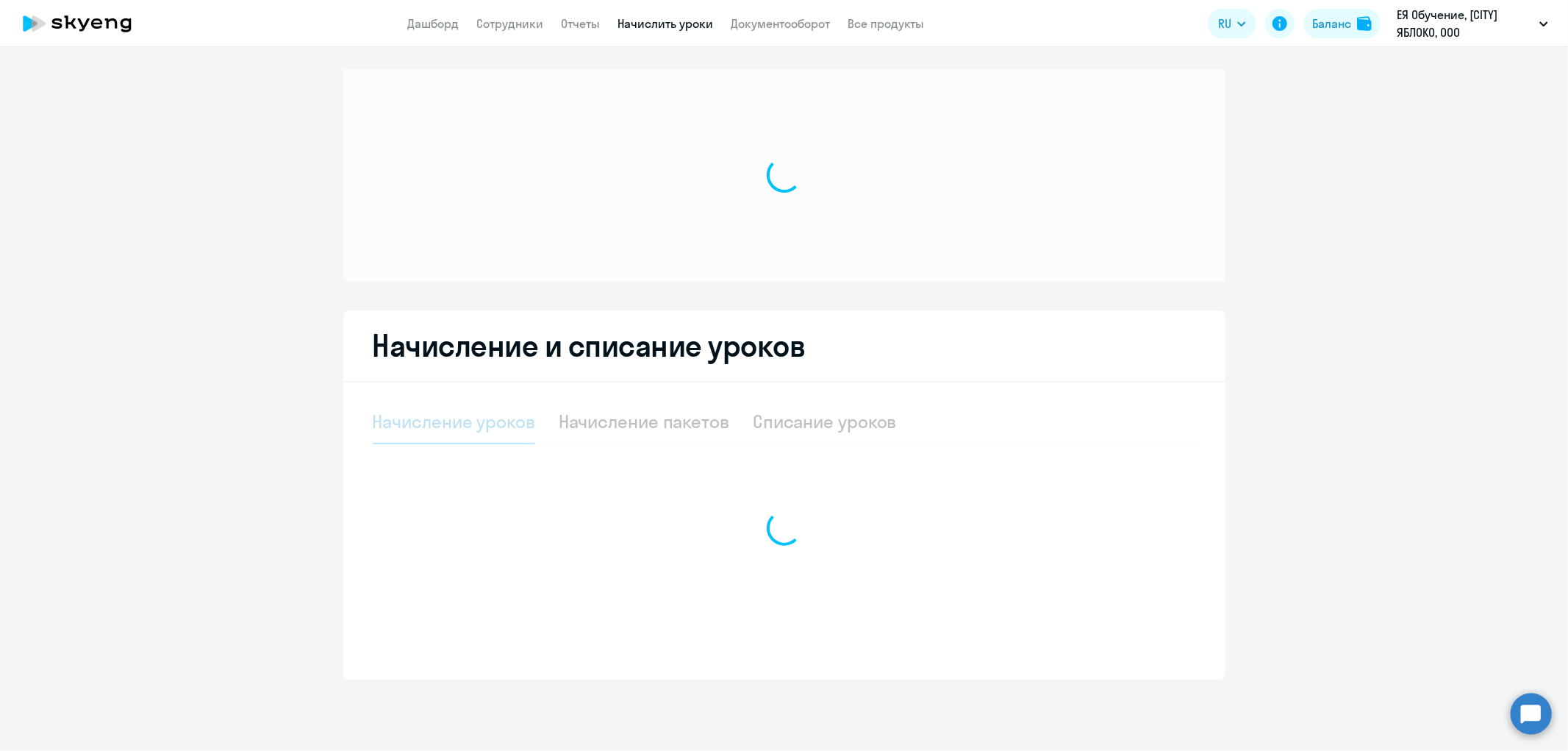 scroll, scrollTop: 0, scrollLeft: 0, axis: both 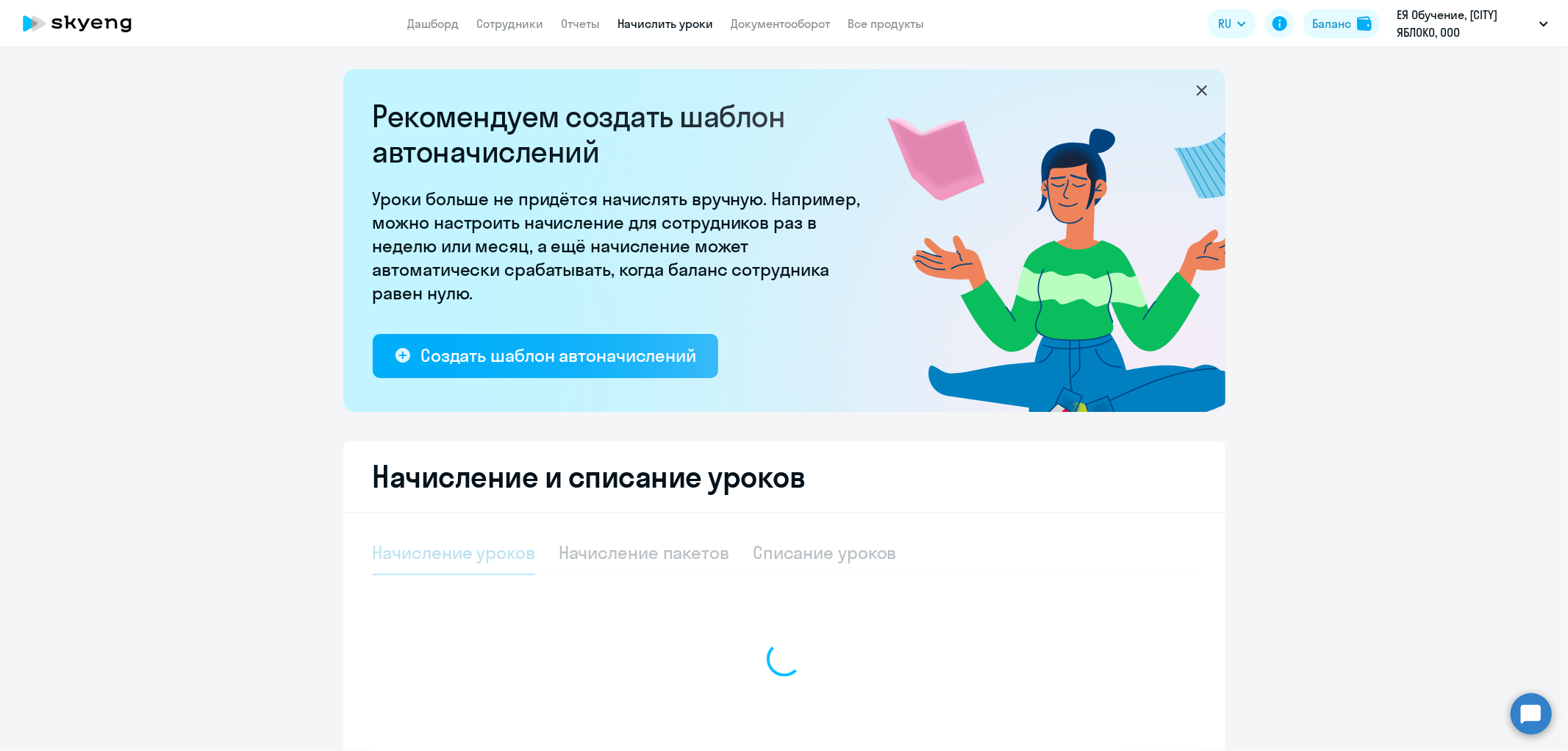 select on "10" 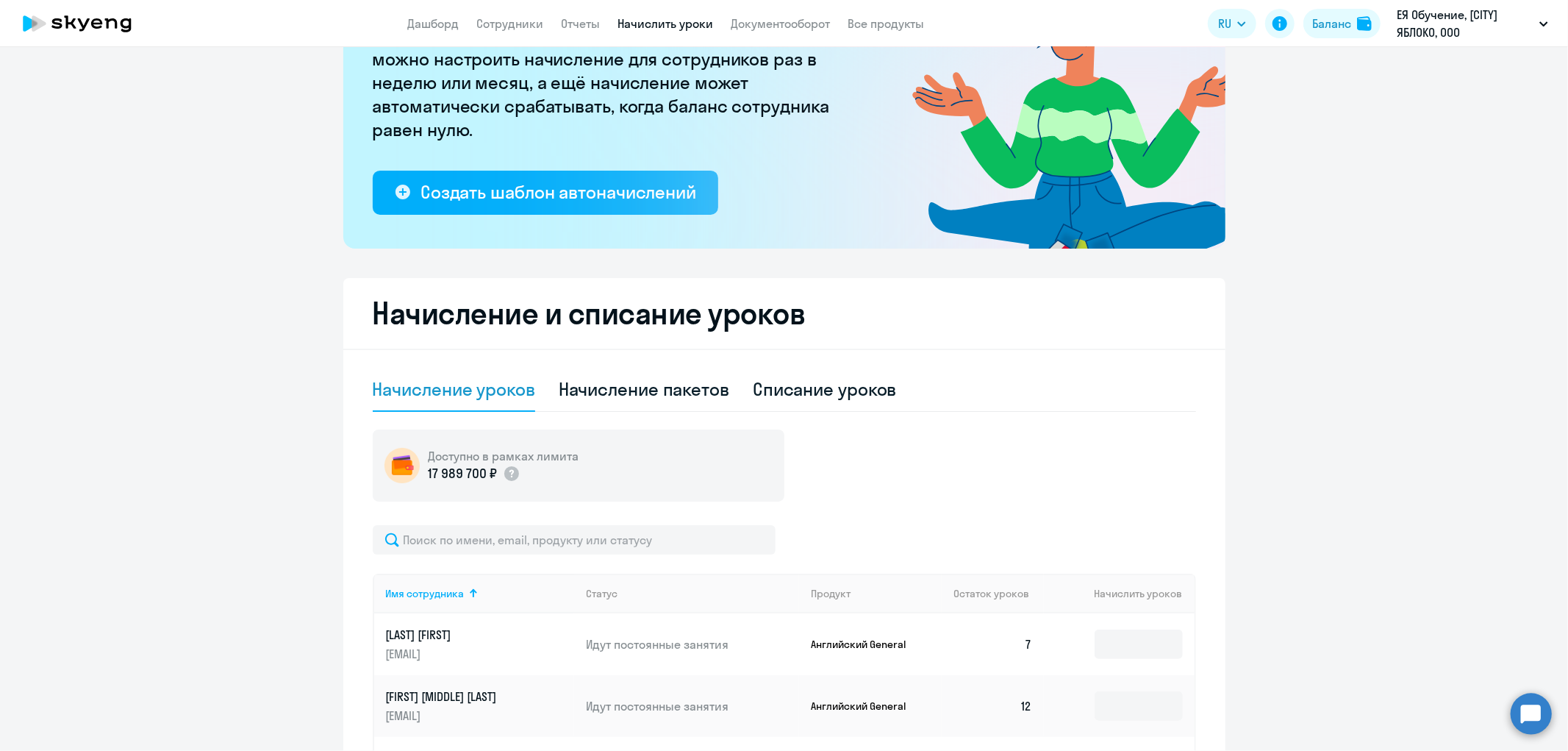 scroll, scrollTop: 458, scrollLeft: 0, axis: vertical 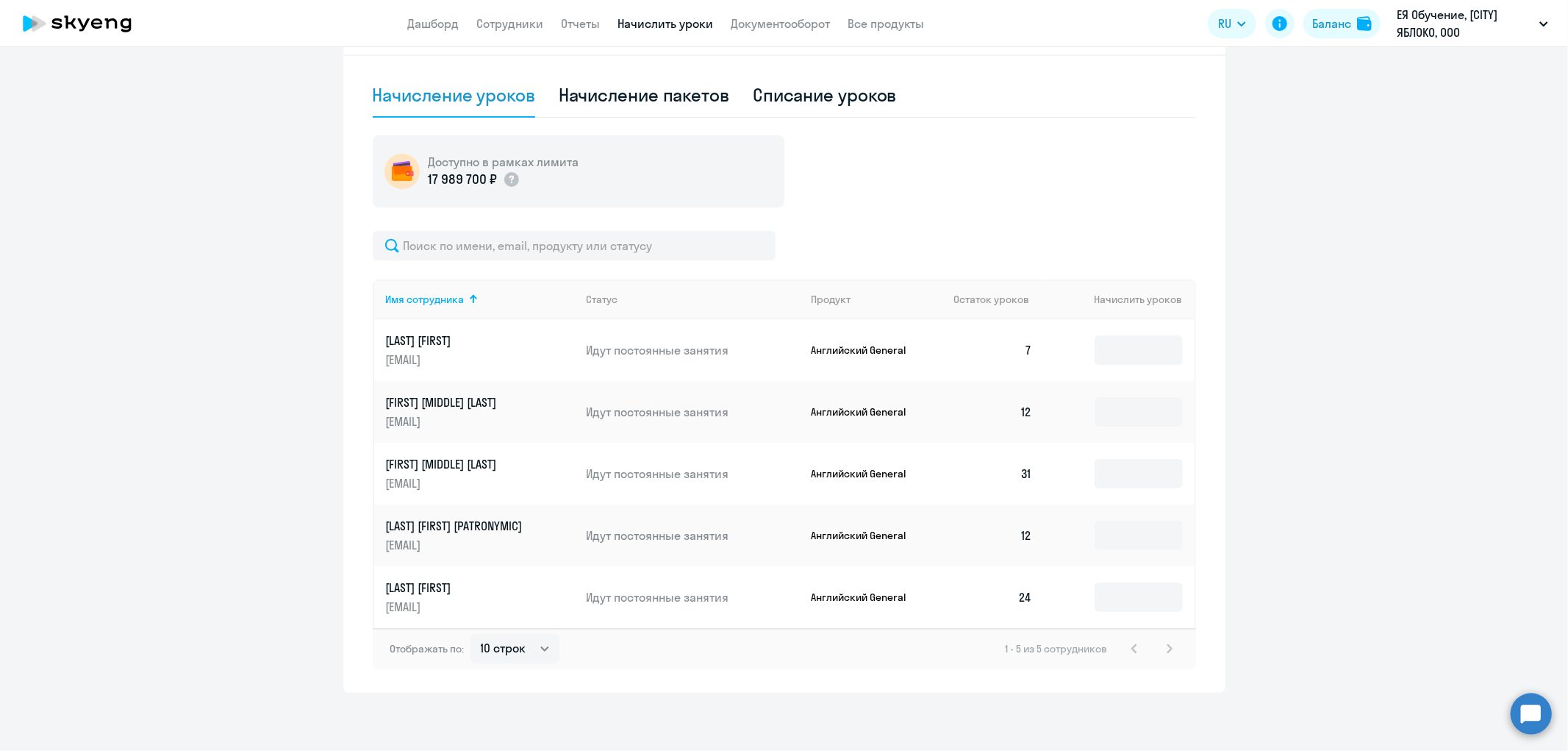 click on "Рекомендуем создать шаблон автоначислений Уроки больше не придётся начислять вручную. Например, можно настроить начисление для сотрудников раз в неделю или месяц, а ещё начисление может автоматически срабатывать, когда баланс сотрудника равен нулю.
Создать шаблон автоначислений
Начисление и списание уроков Начисление уроков Начисление пакетов Списание уроков  Доступно в рамках лимита  17 989 700 ₽
Имя сотрудника   Статус   Продукт   7   12" 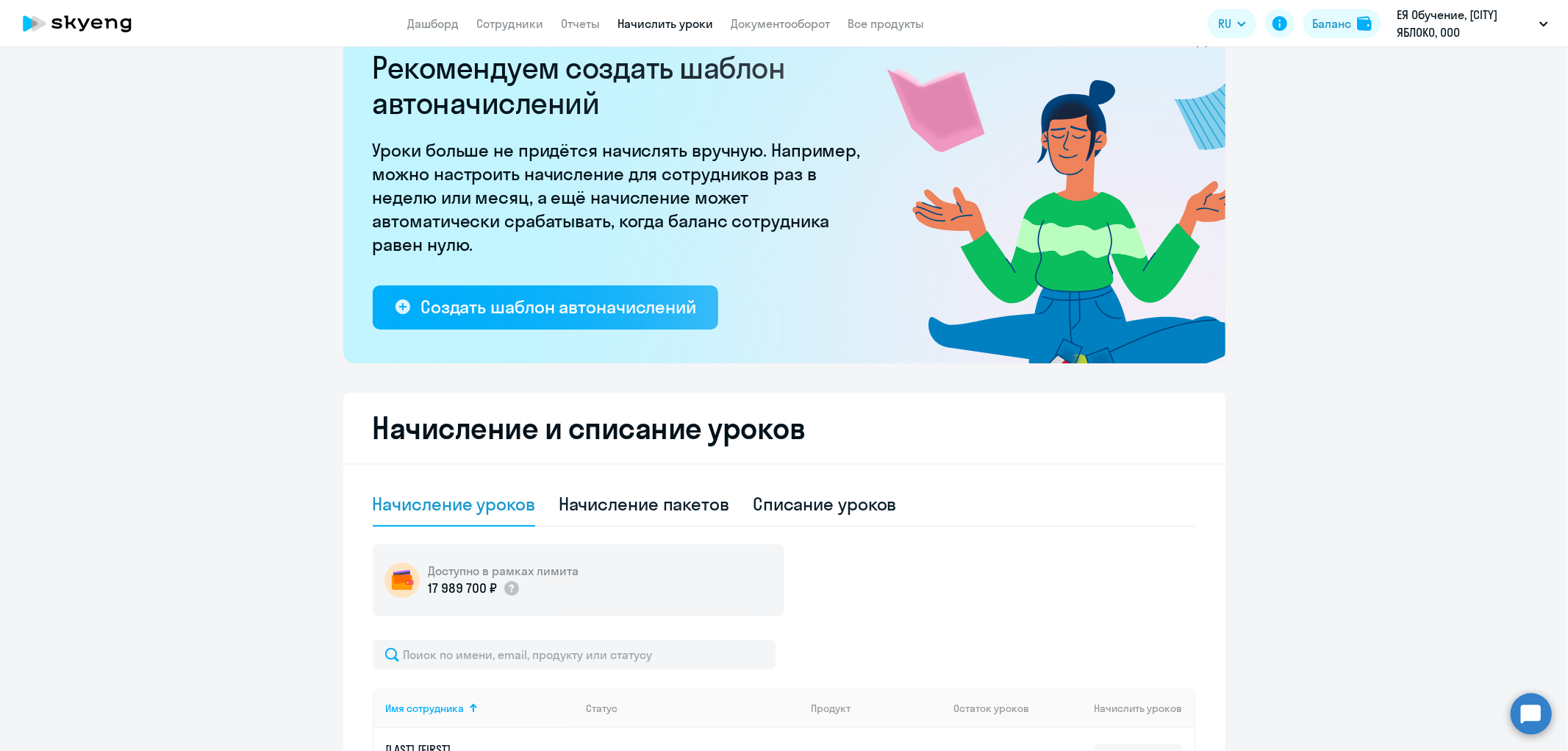 scroll, scrollTop: 0, scrollLeft: 0, axis: both 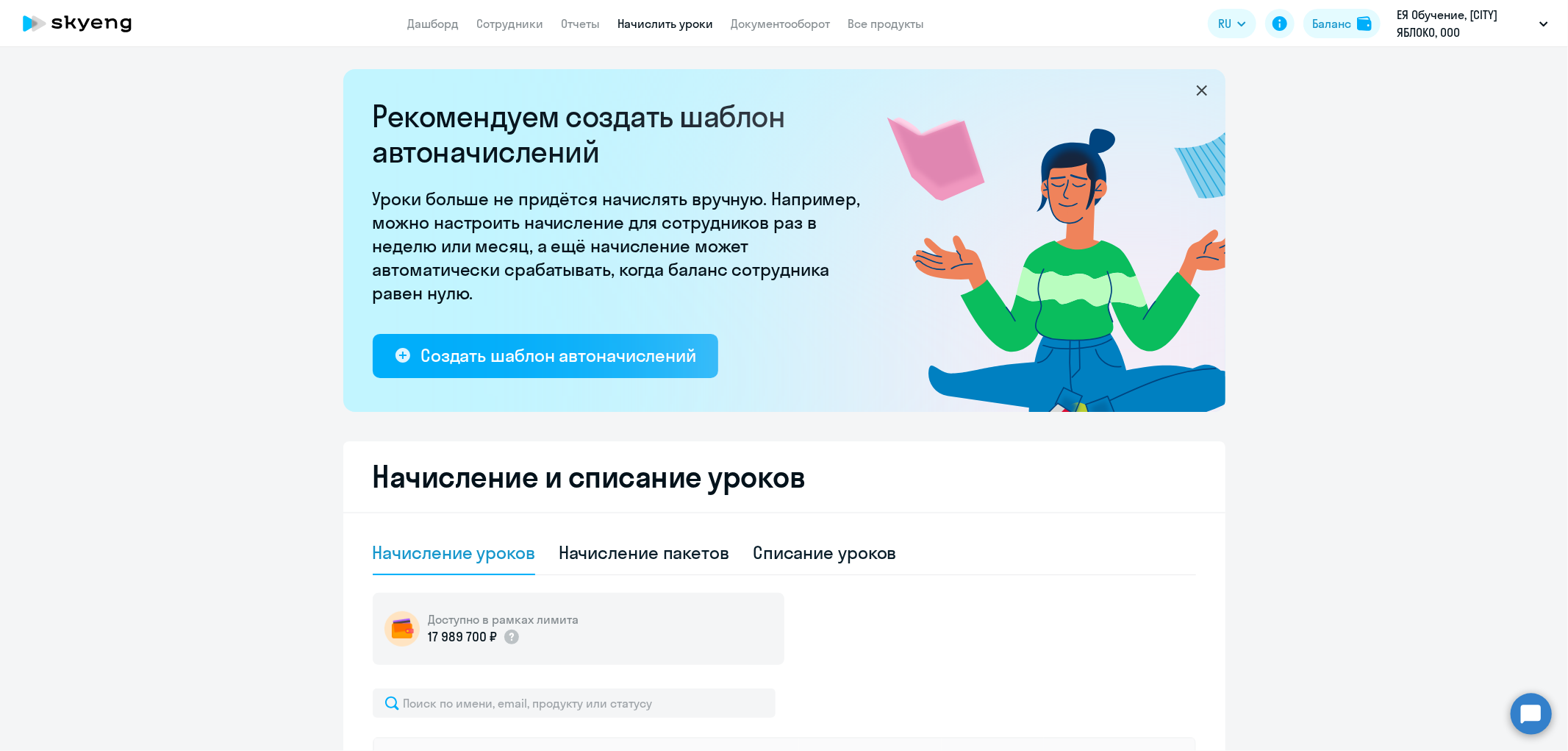 click on "Рекомендуем создать шаблон автоначислений Уроки больше не придётся начислять вручную. Например, можно настроить начисление для сотрудников раз в неделю или месяц, а ещё начисление может автоматически срабатывать, когда баланс сотрудника равен нулю.
Создать шаблон автоначислений
Начисление и списание уроков Начисление уроков Начисление пакетов Списание уроков  Доступно в рамках лимита  17 989 700 ₽
Имя сотрудника   Статус   Продукт   7   12" 